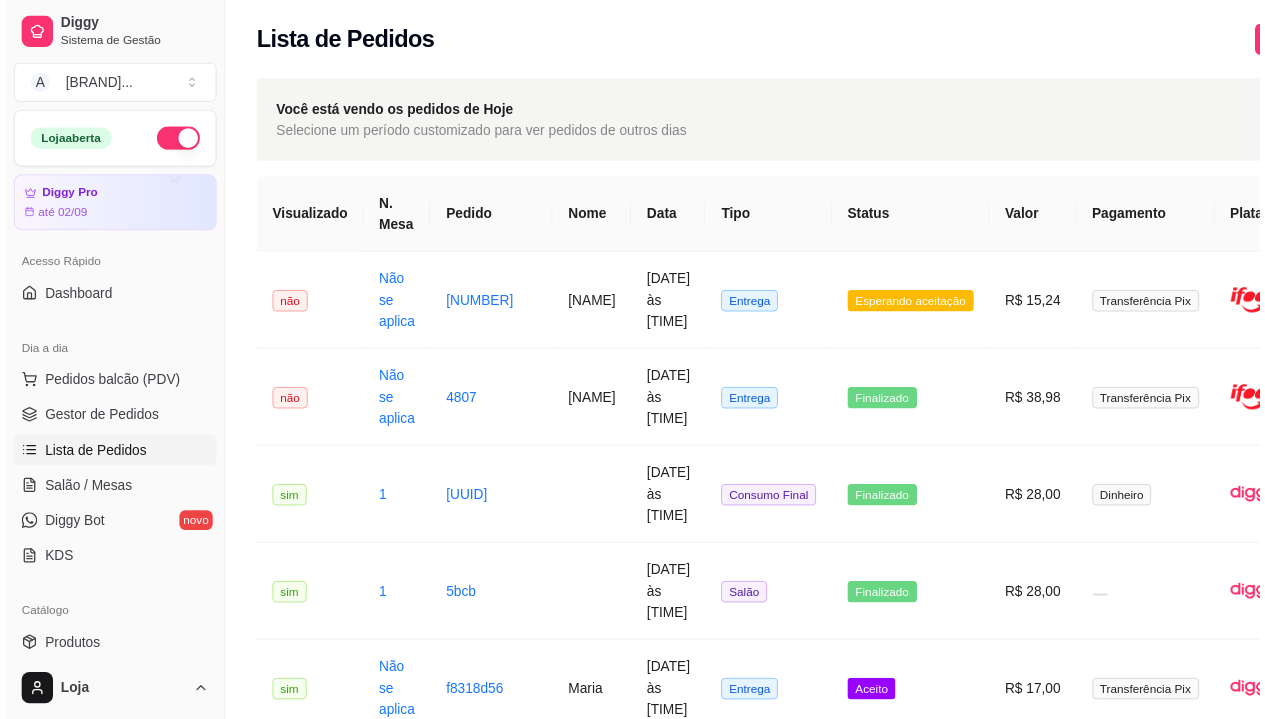 scroll, scrollTop: 0, scrollLeft: 0, axis: both 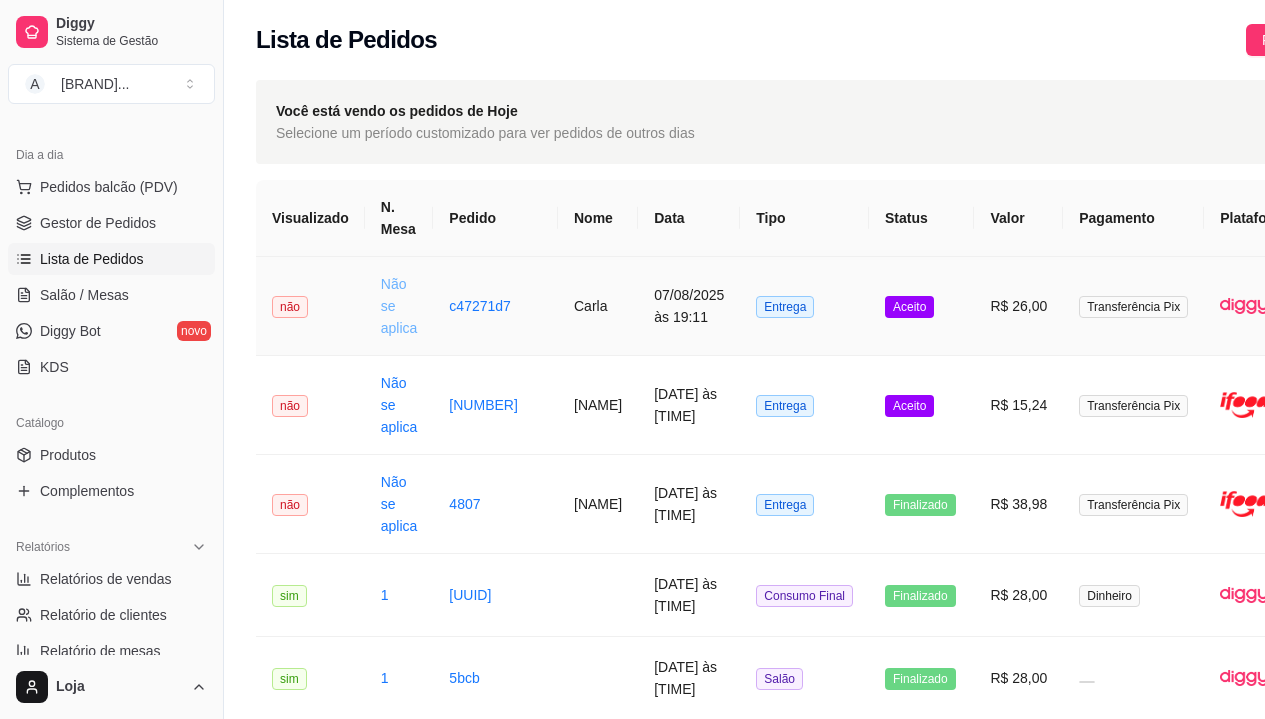 click on "Não se aplica" at bounding box center [399, 306] 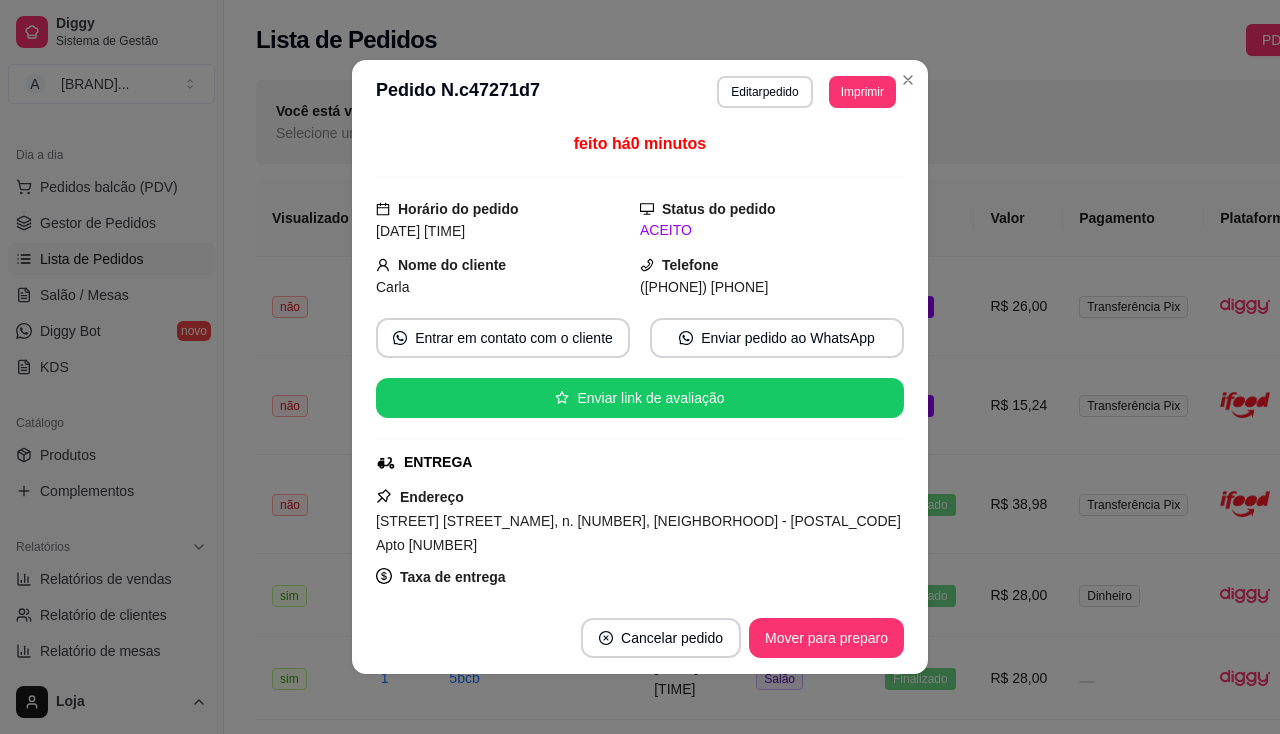 click on "Imprimir" at bounding box center (862, 92) 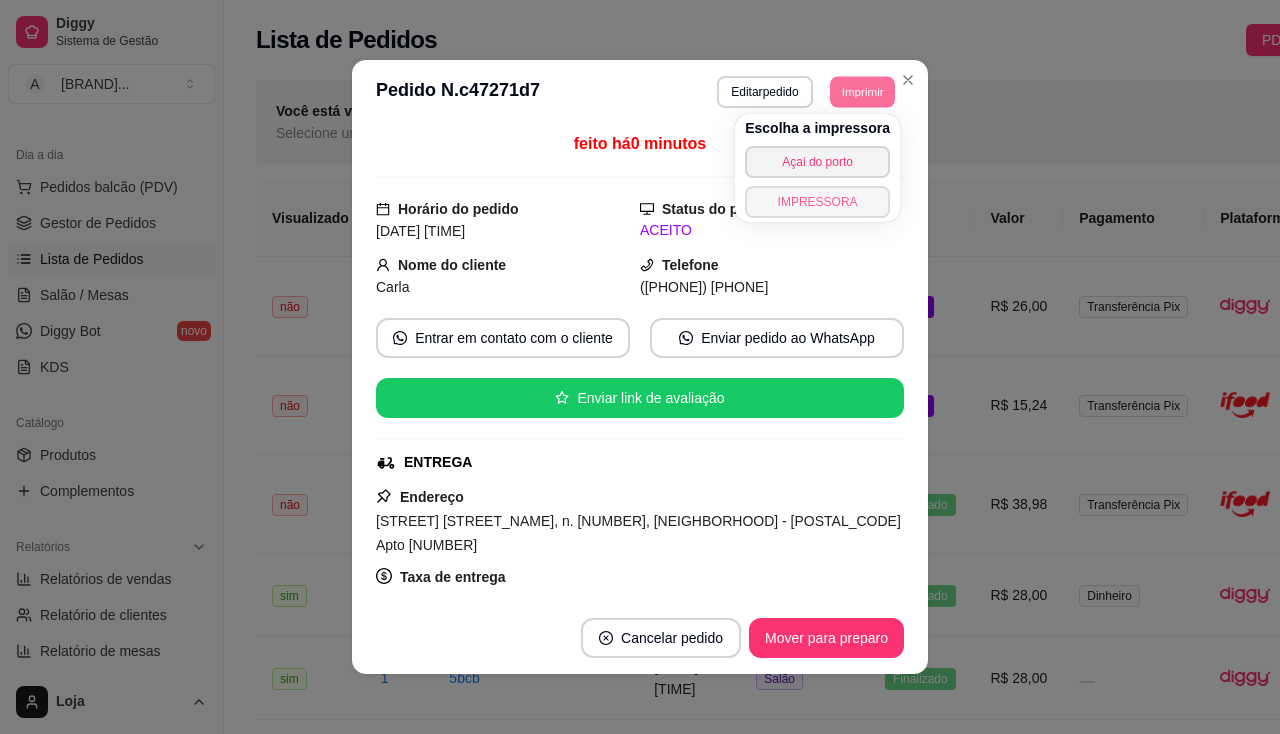 click on "IMPRESSORA" at bounding box center [817, 202] 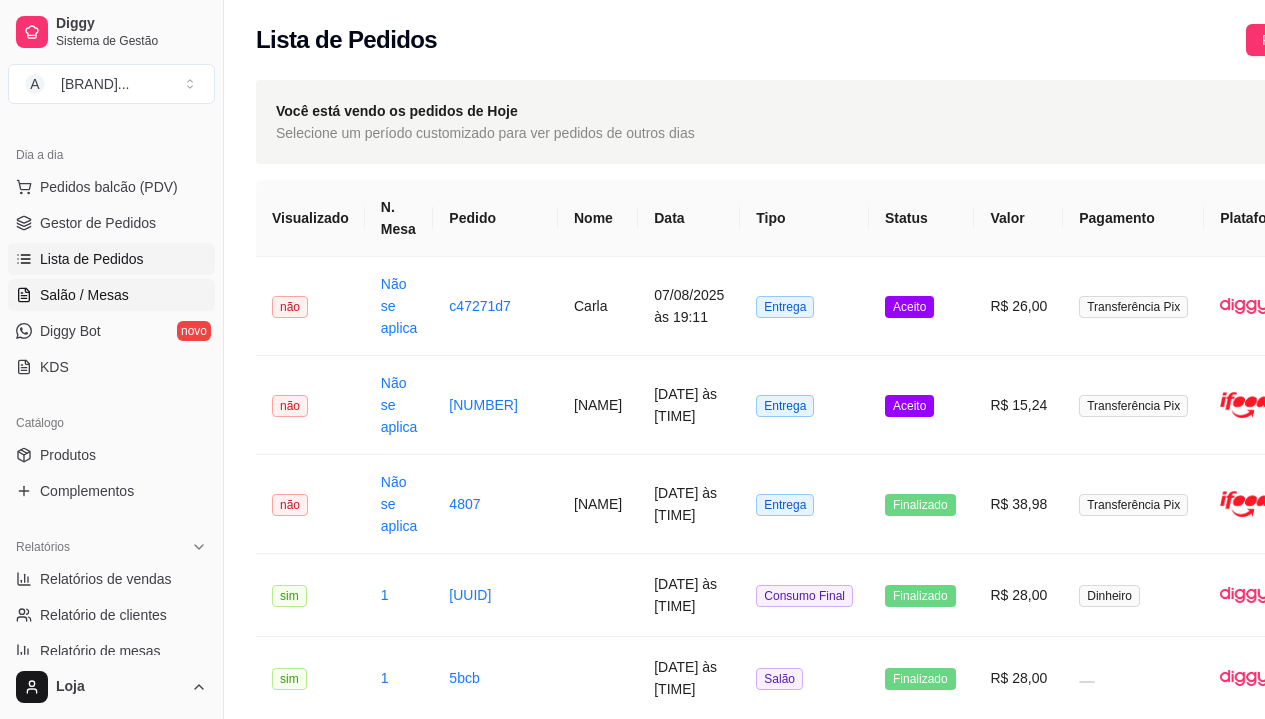 click on "Salão / Mesas" at bounding box center (111, 295) 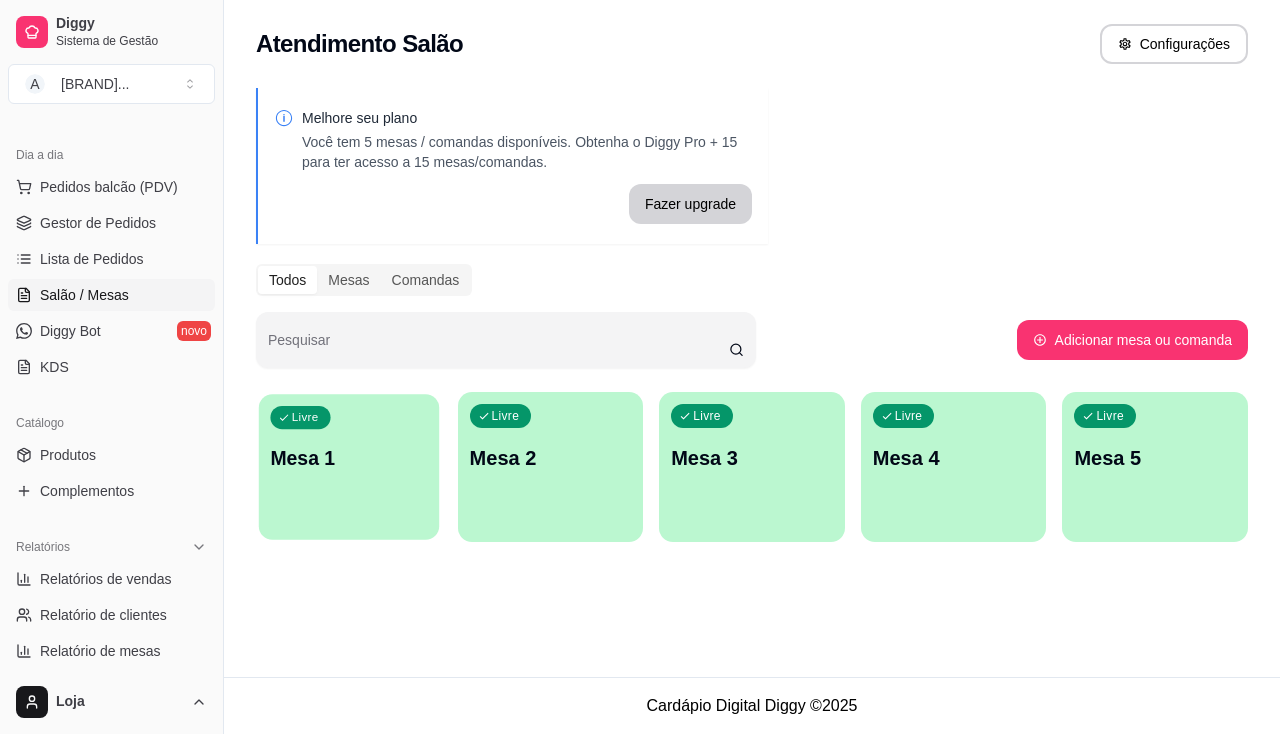 click on "Livre Mesa 1" at bounding box center (349, 455) 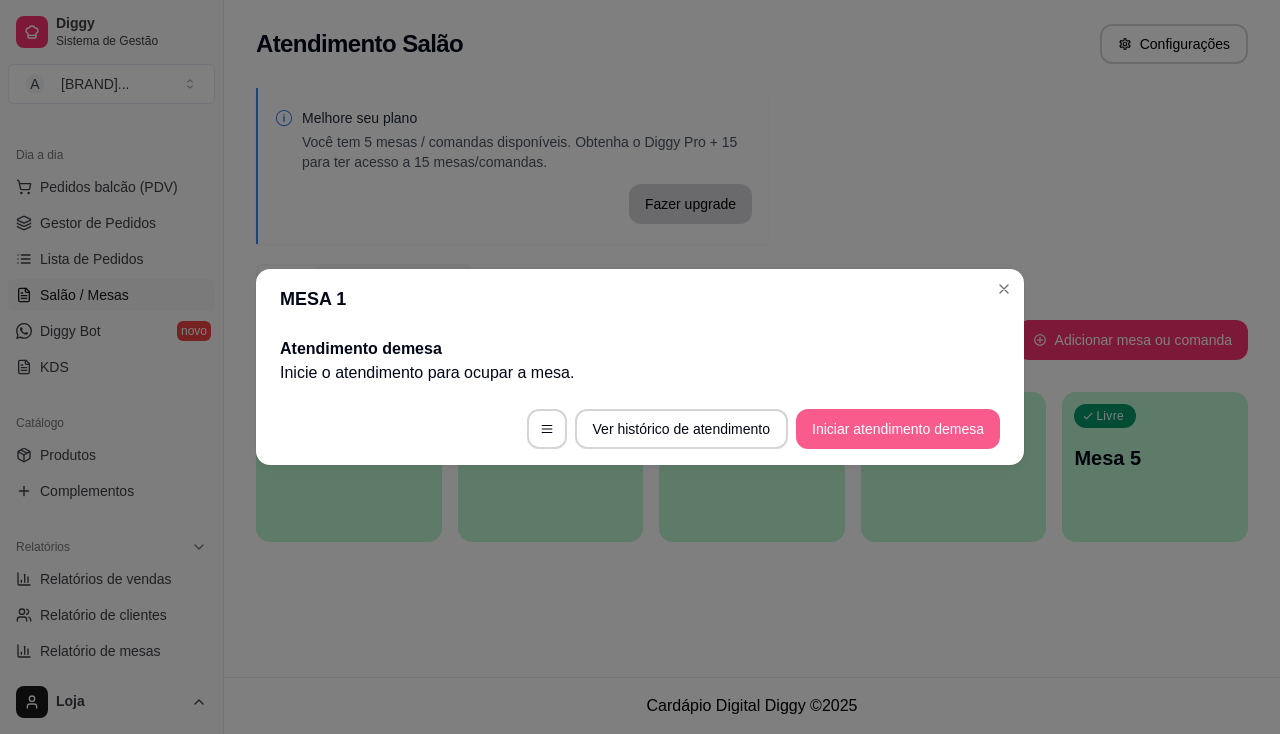 click on "Iniciar atendimento de  mesa" at bounding box center [898, 429] 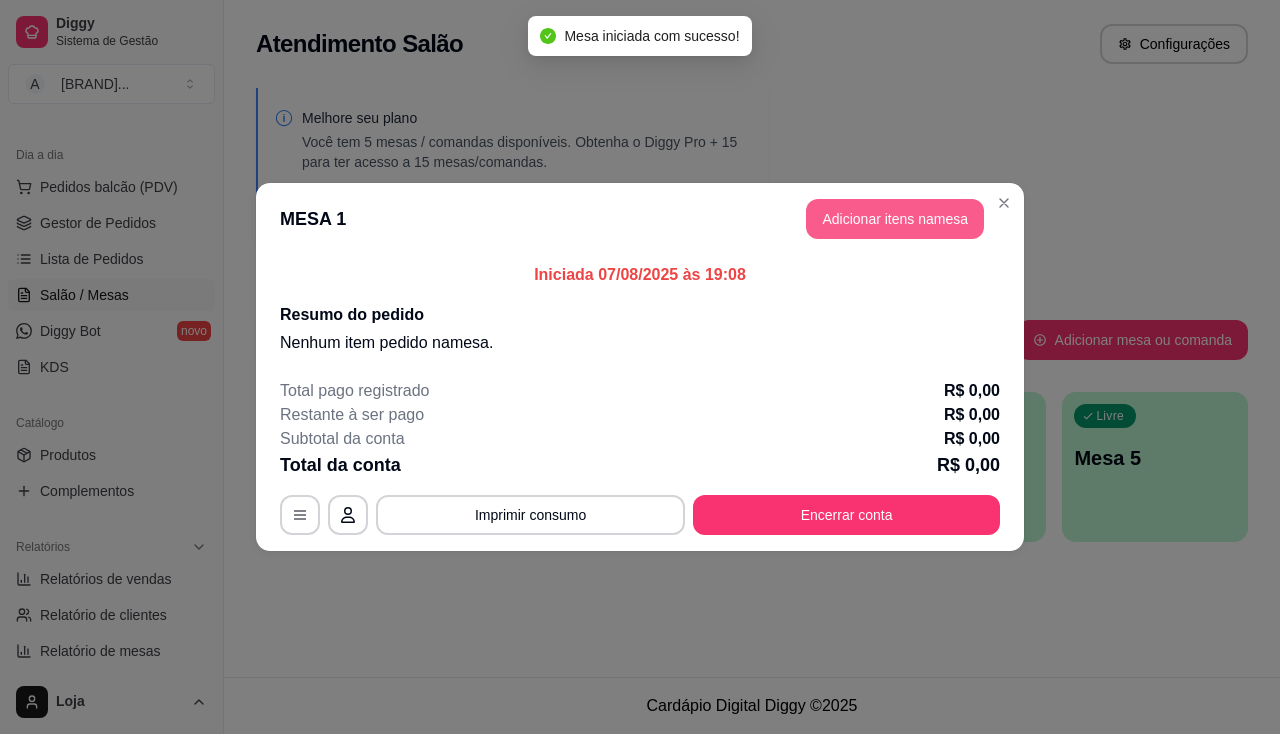 click on "Adicionar itens na  mesa" at bounding box center (895, 219) 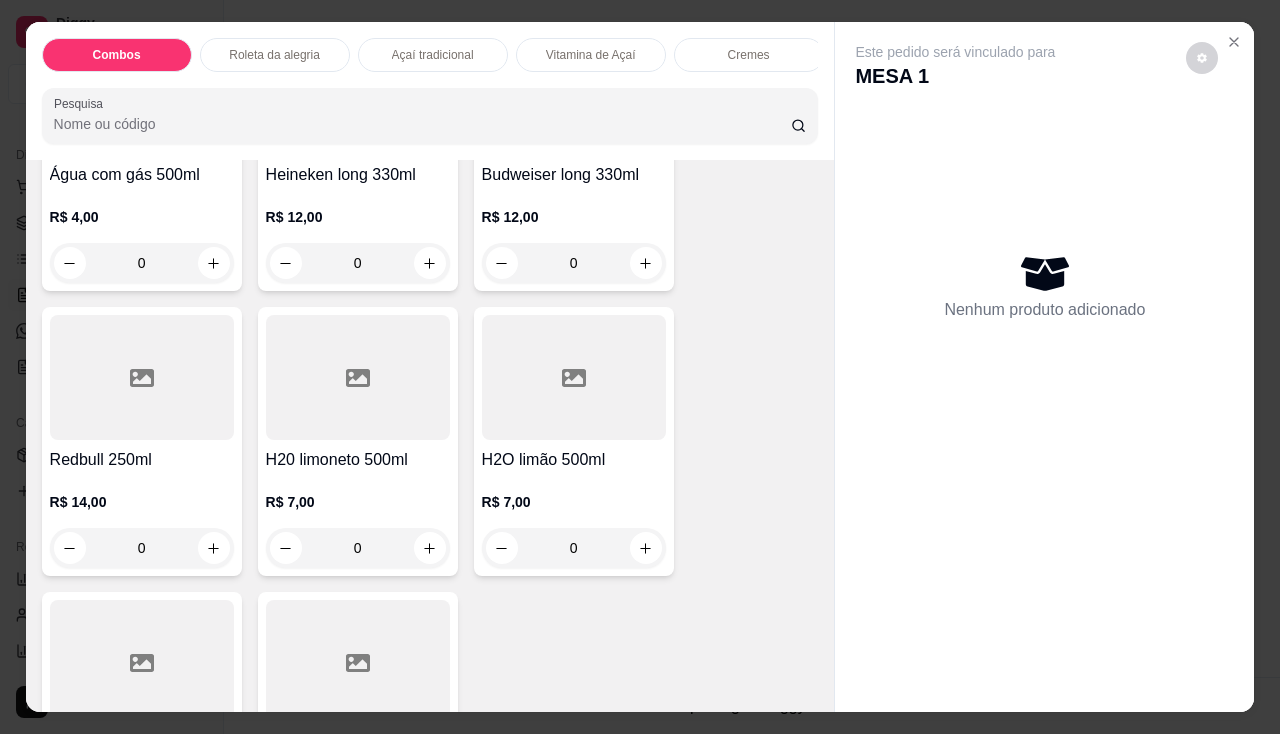 scroll, scrollTop: 6604, scrollLeft: 0, axis: vertical 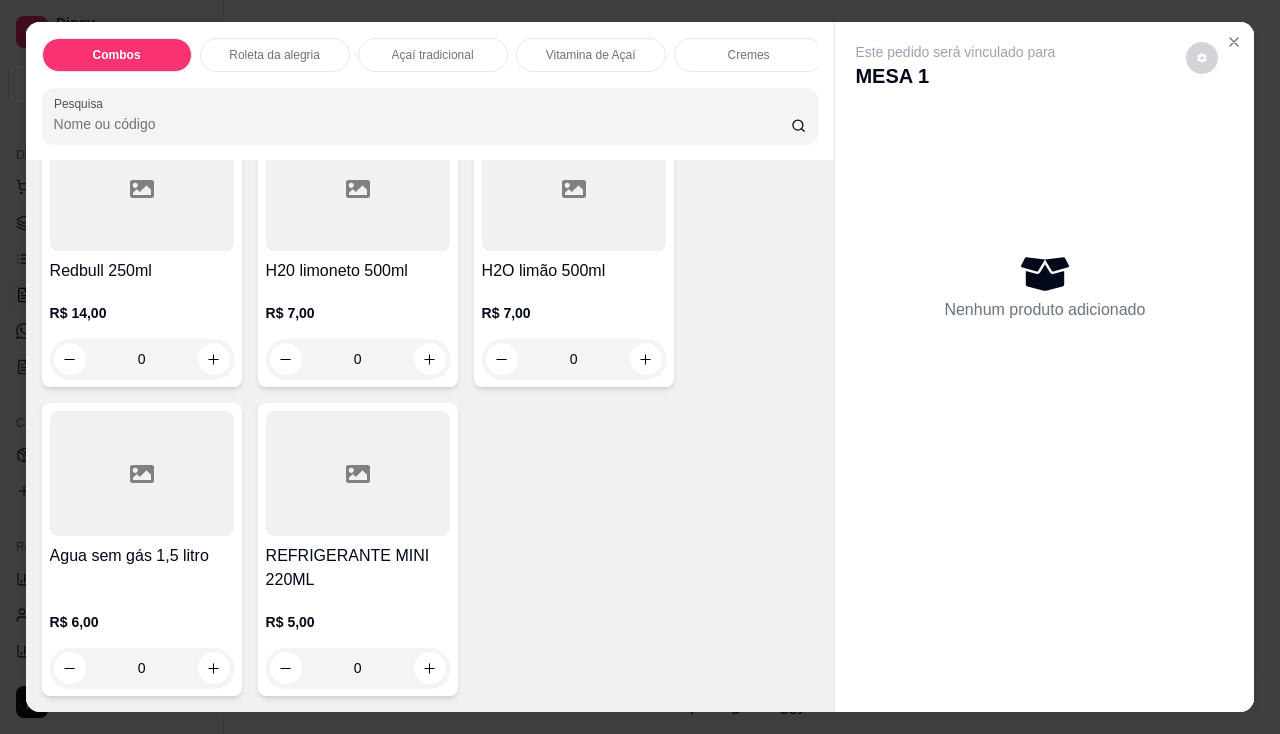click at bounding box center (358, 473) 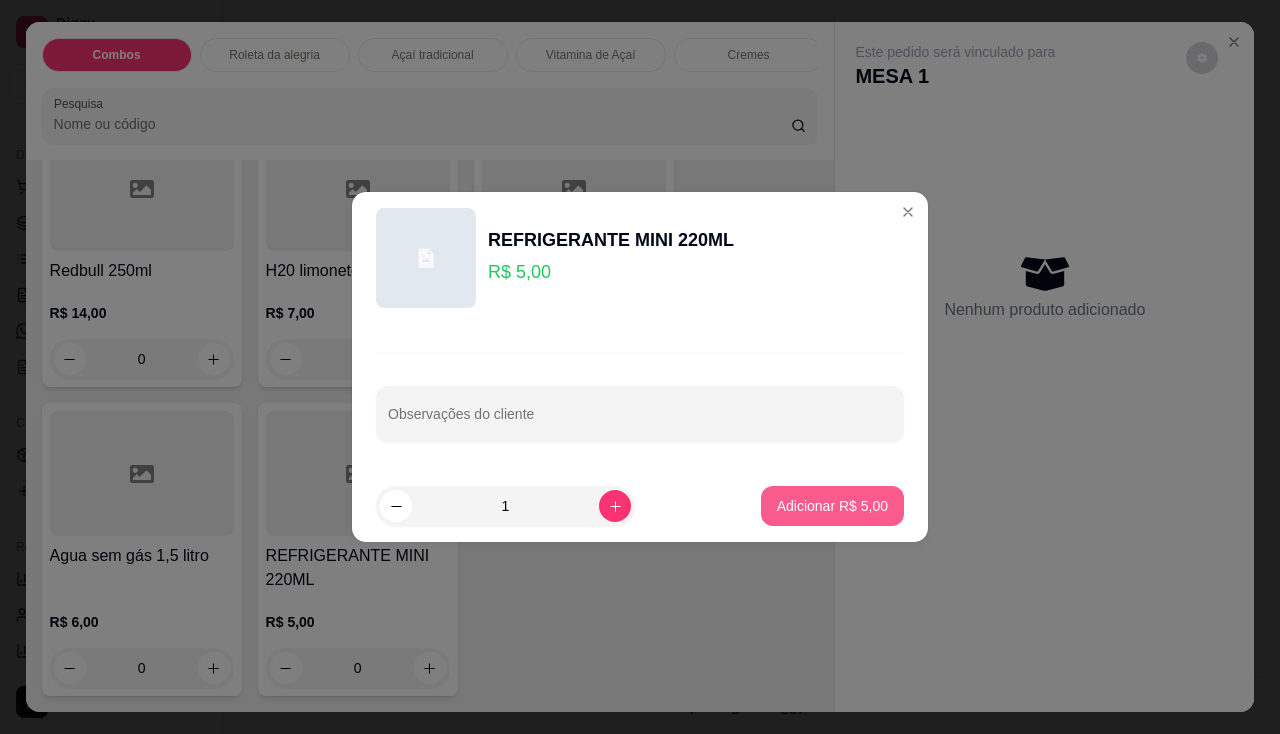 click on "Adicionar   R$ 5,00" at bounding box center (832, 506) 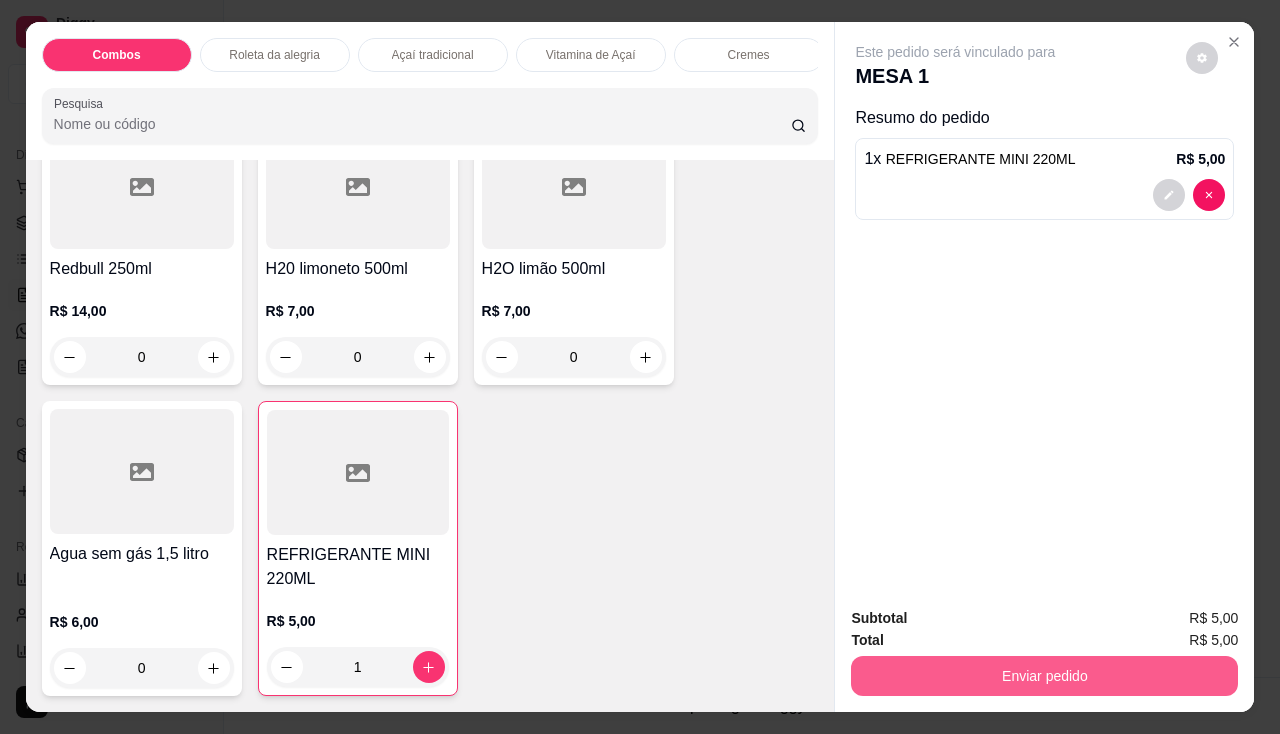 click on "Enviar pedido" at bounding box center [1044, 676] 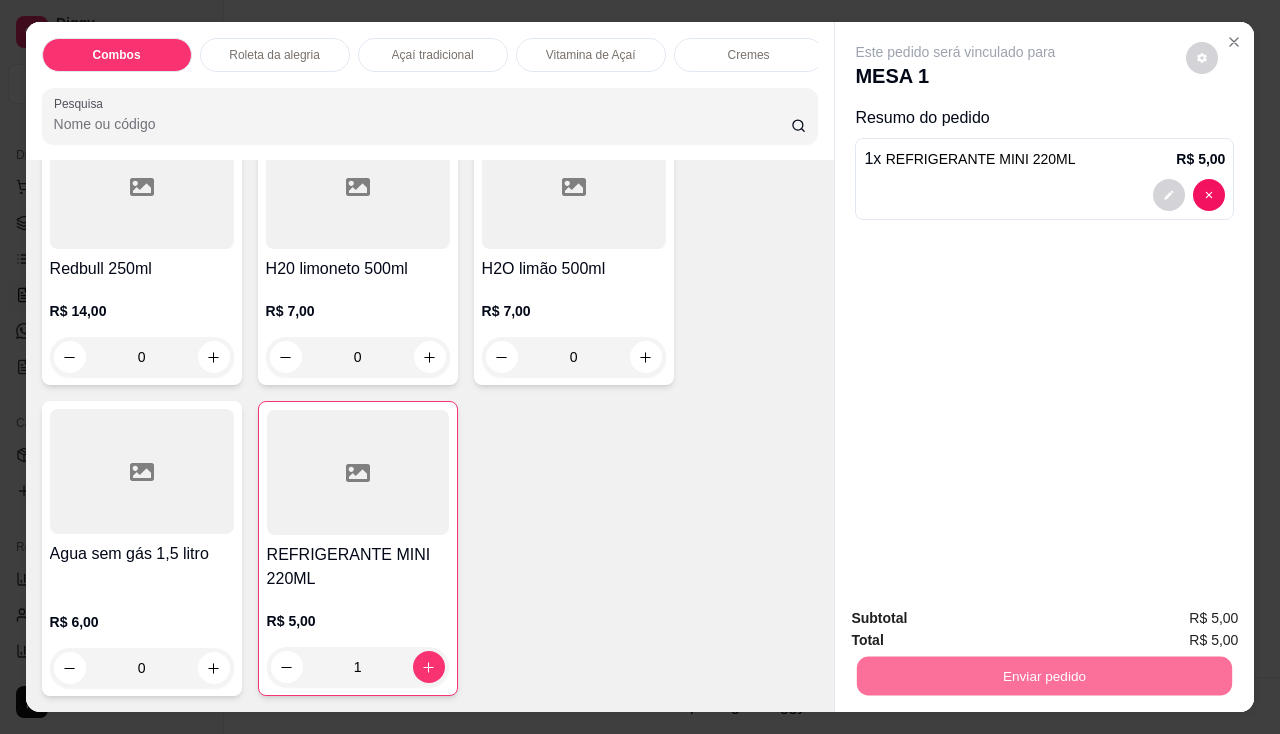 click on "Não registrar e enviar pedido" at bounding box center (979, 619) 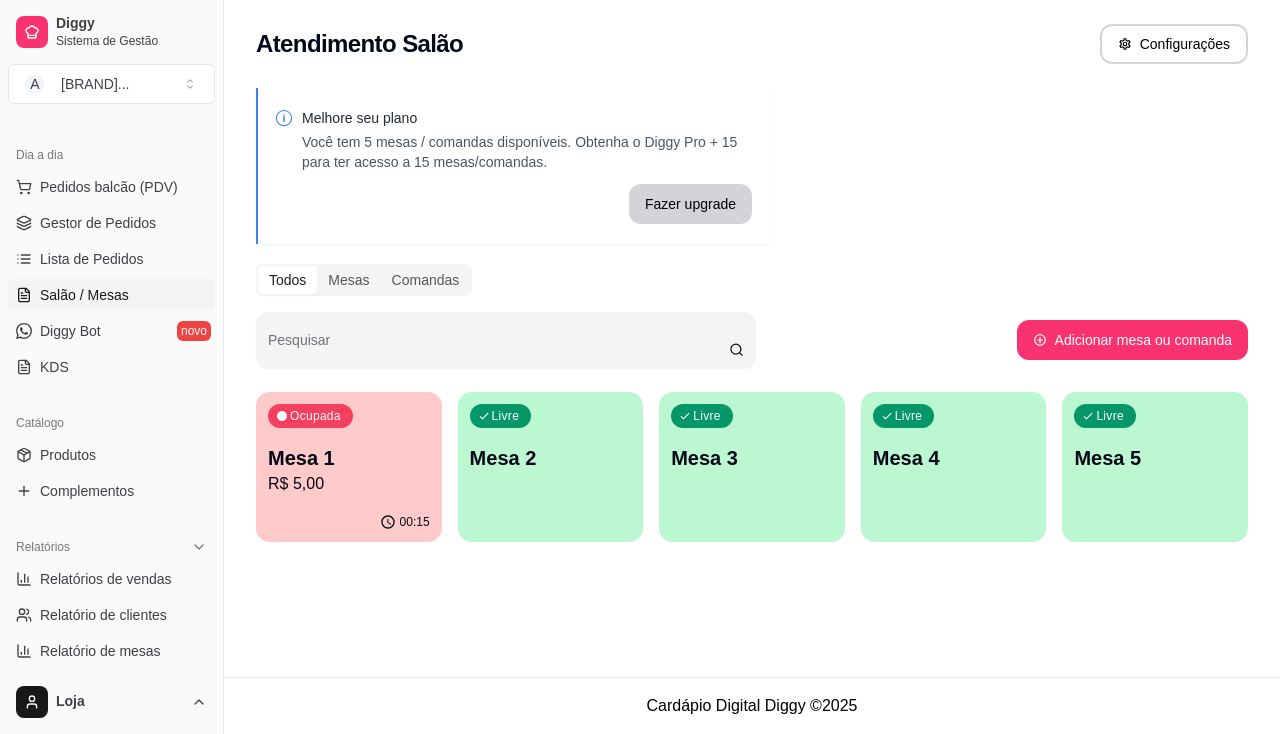 click on "Livre Mesa 2" at bounding box center (551, 455) 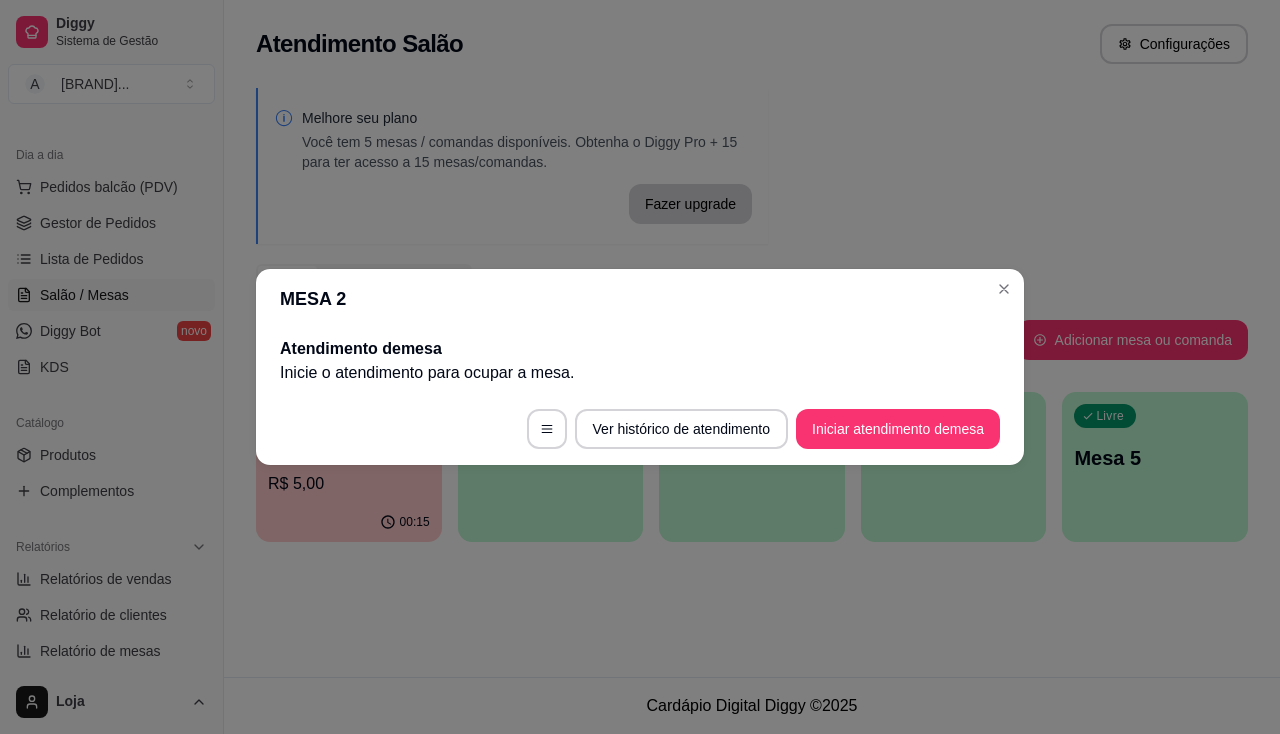 click on "Iniciar atendimento de  mesa" at bounding box center (898, 429) 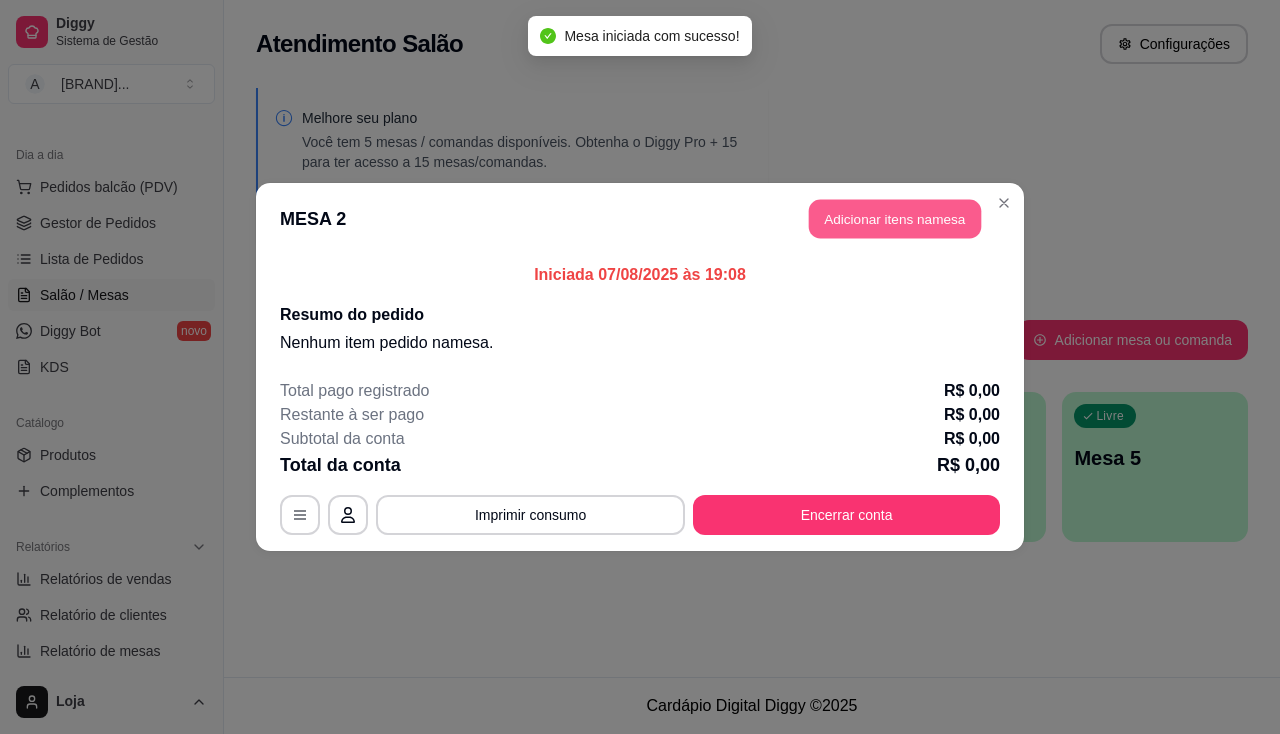 click on "Adicionar itens na  mesa" at bounding box center (895, 219) 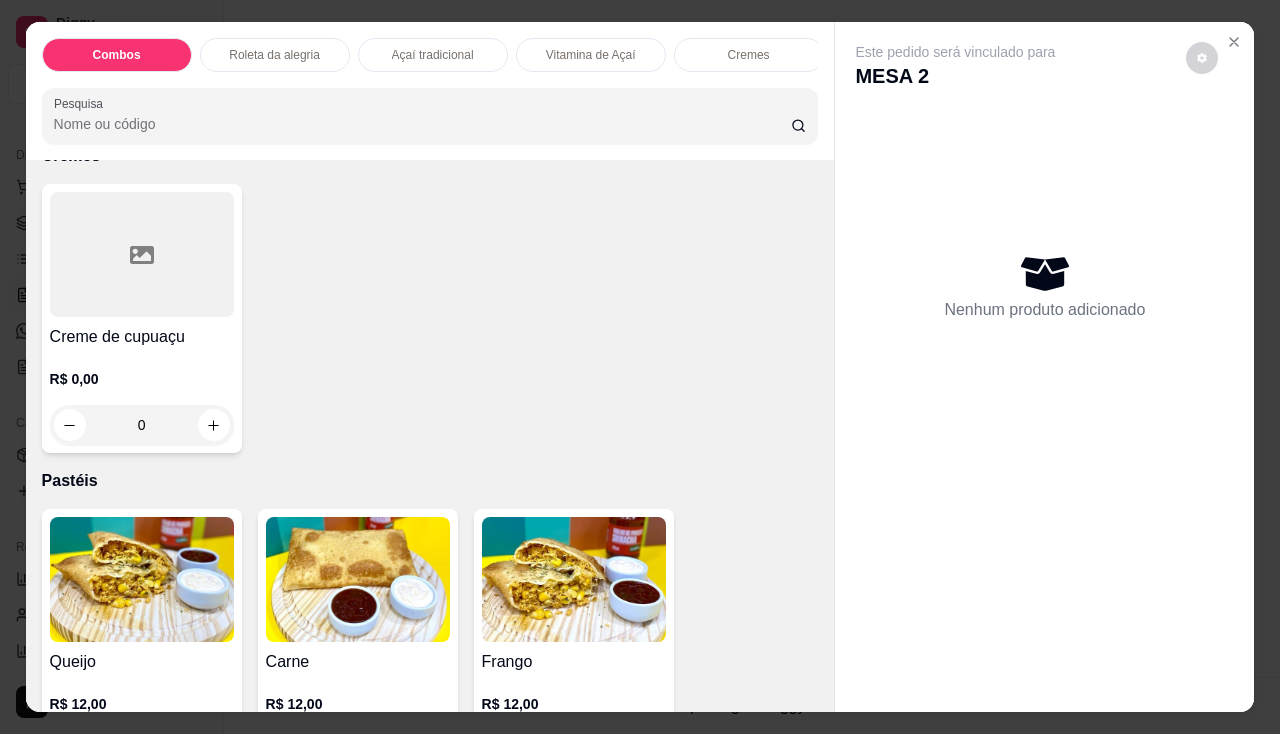 scroll, scrollTop: 2100, scrollLeft: 0, axis: vertical 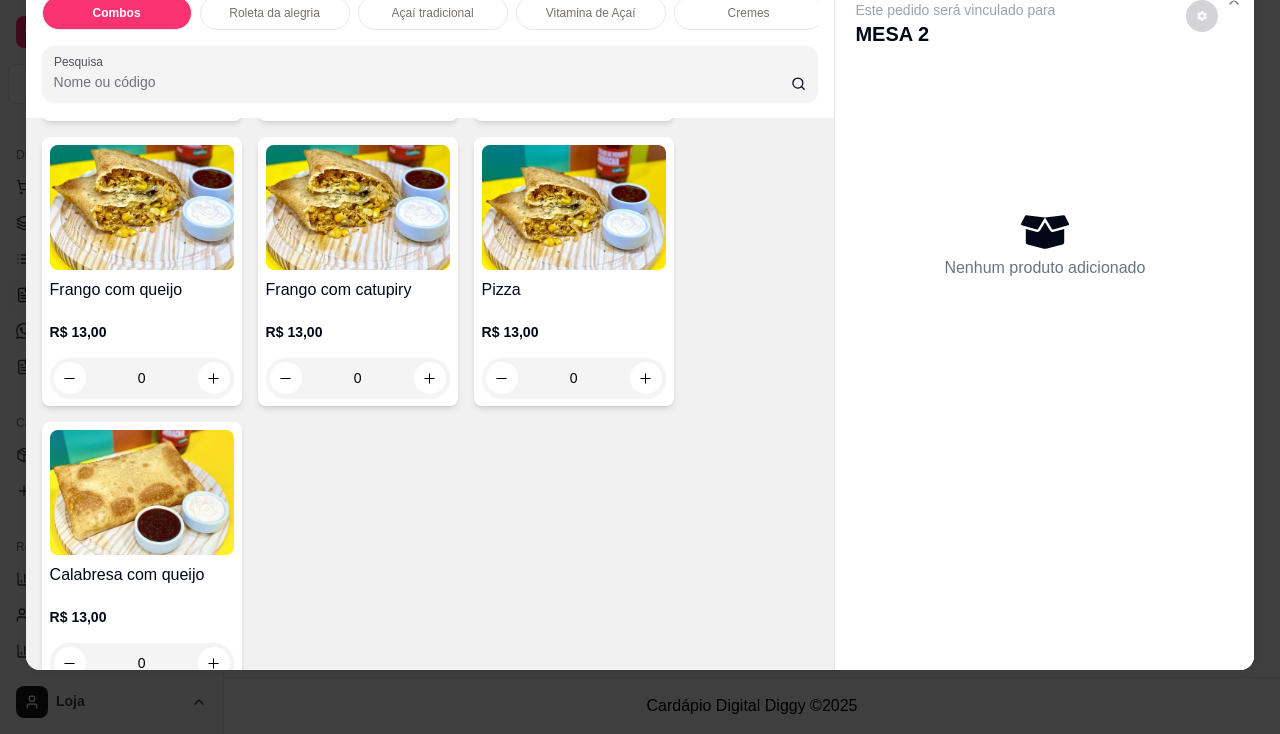 click at bounding box center (358, 207) 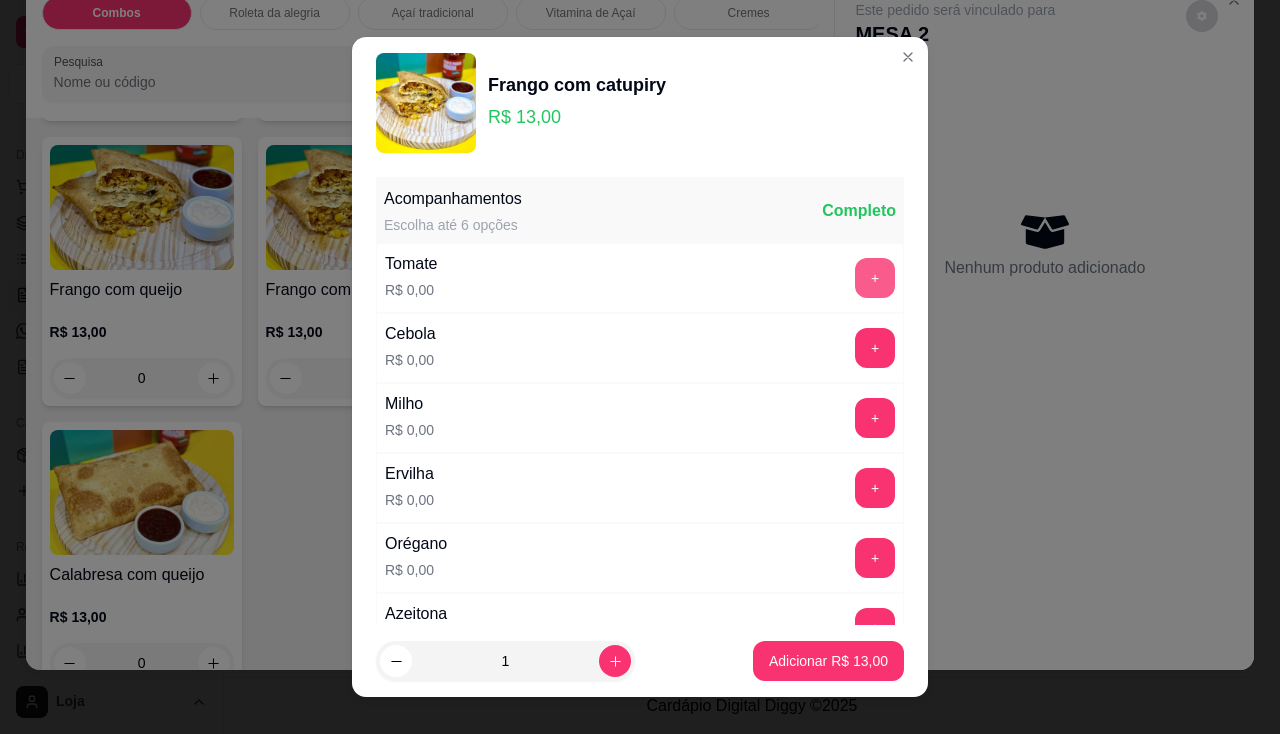 click on "+" at bounding box center [875, 278] 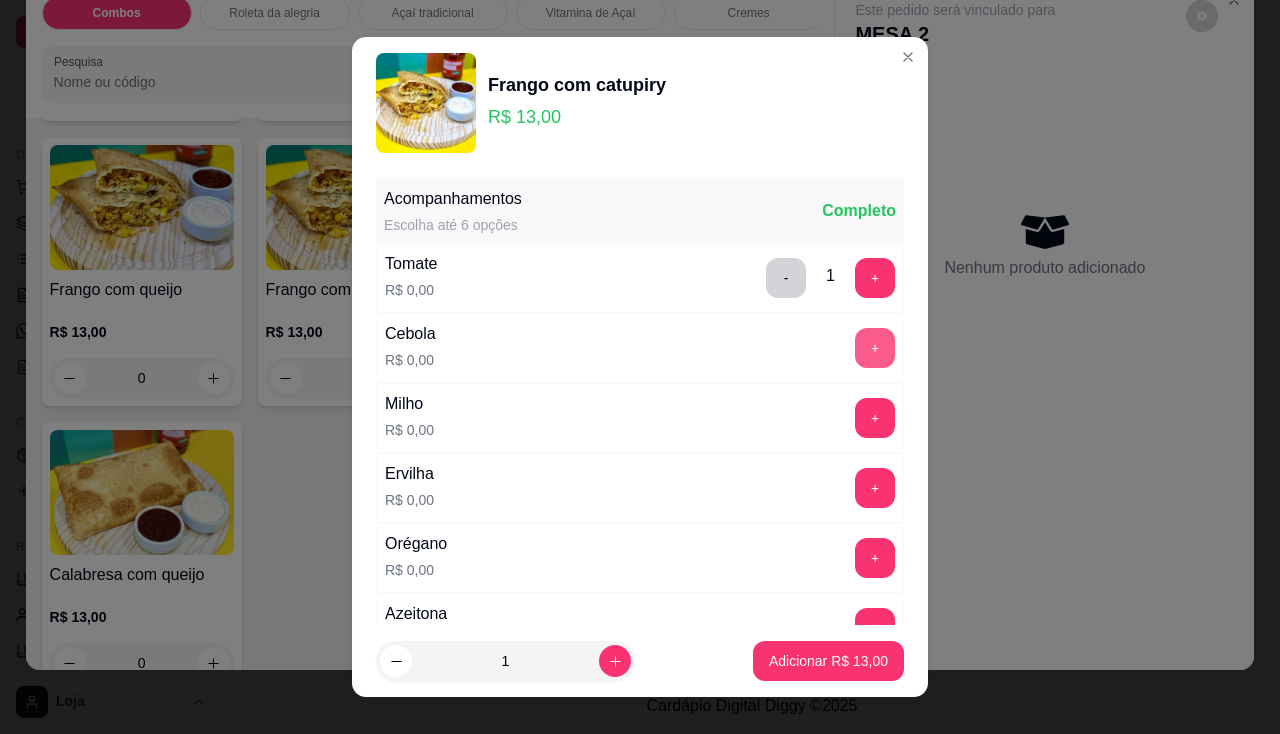 click on "+" at bounding box center (875, 348) 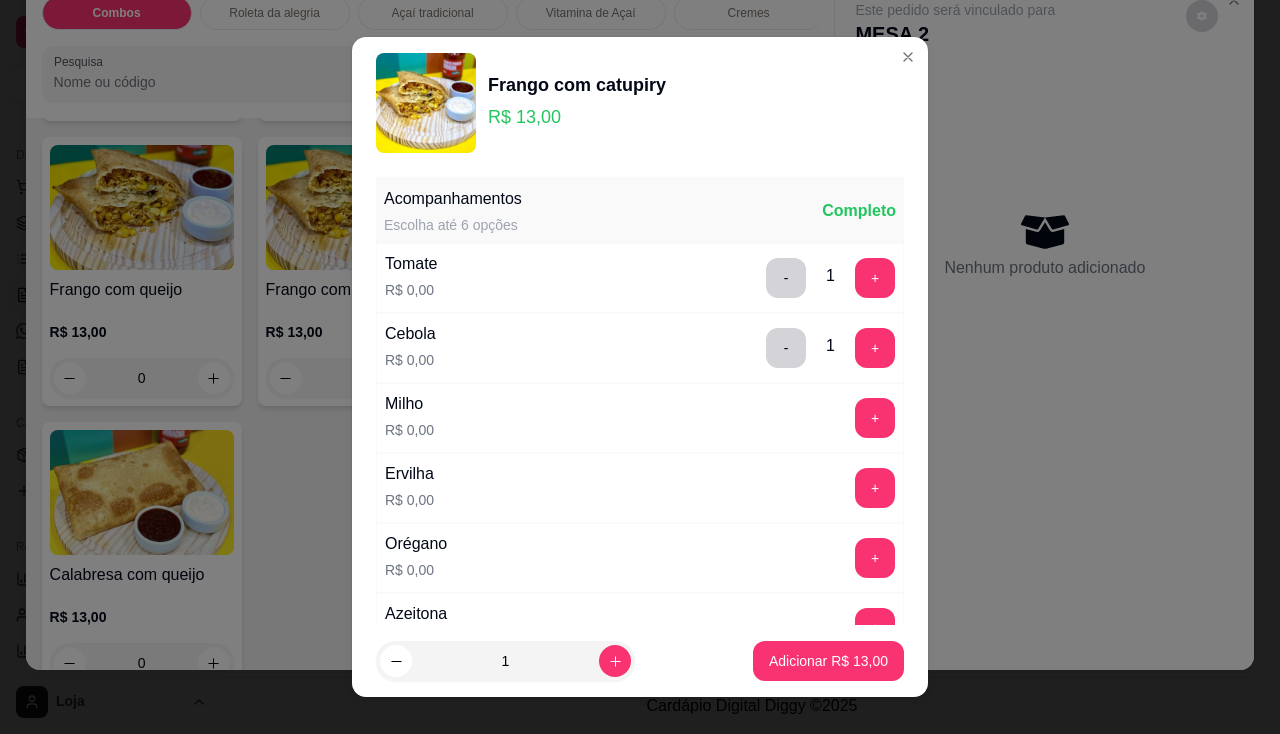click on "Milho R$ 0,00 +" at bounding box center (640, 418) 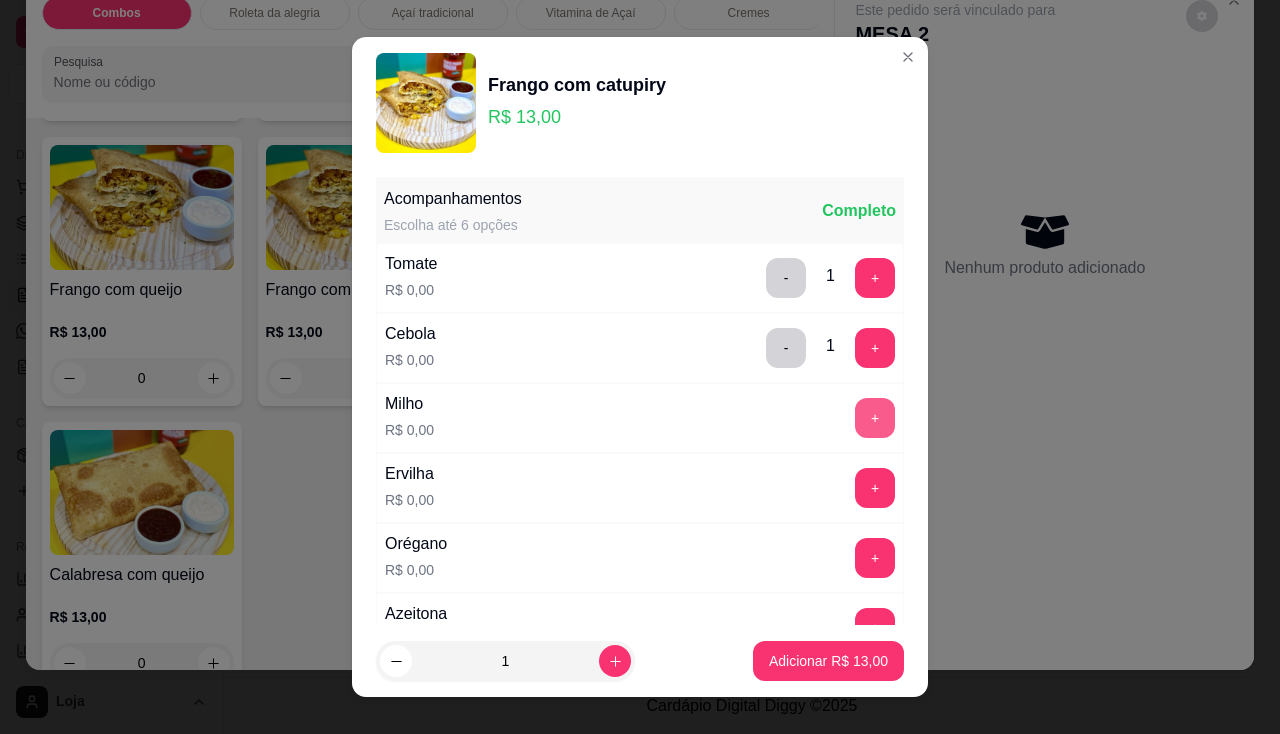 click on "+" at bounding box center [875, 418] 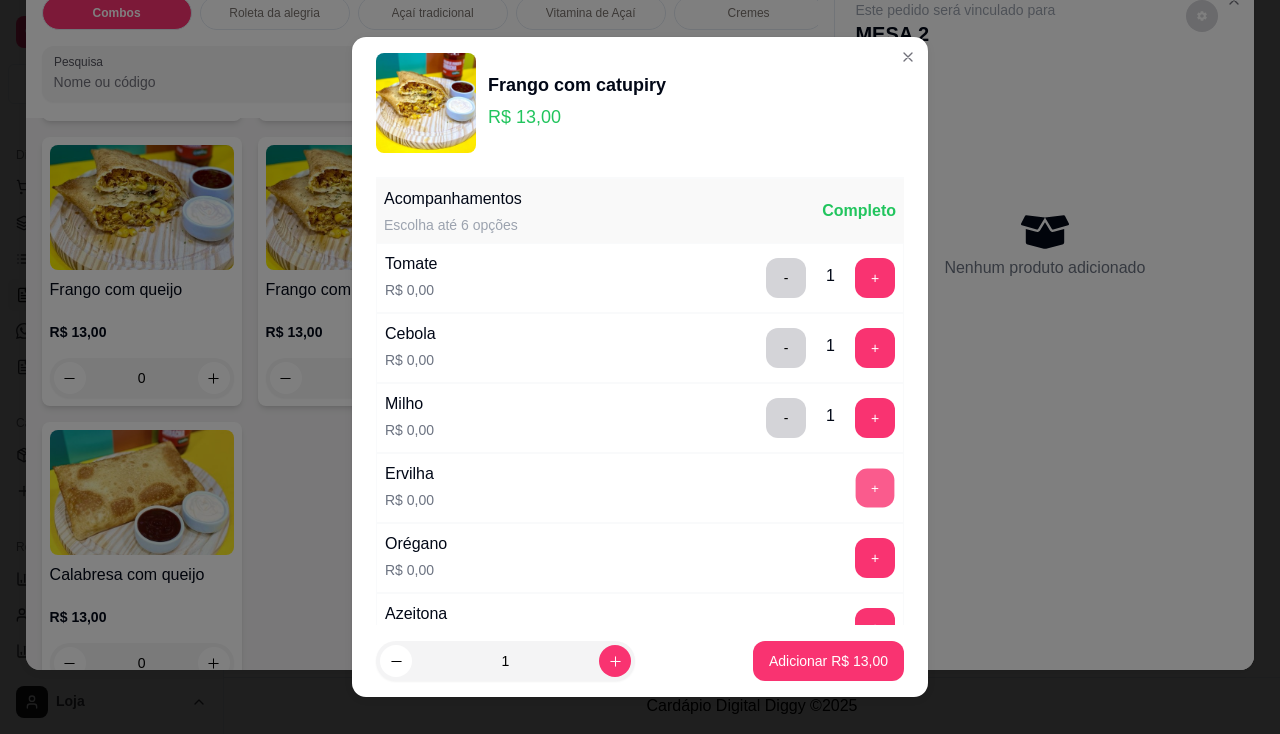 click on "+" at bounding box center (875, 487) 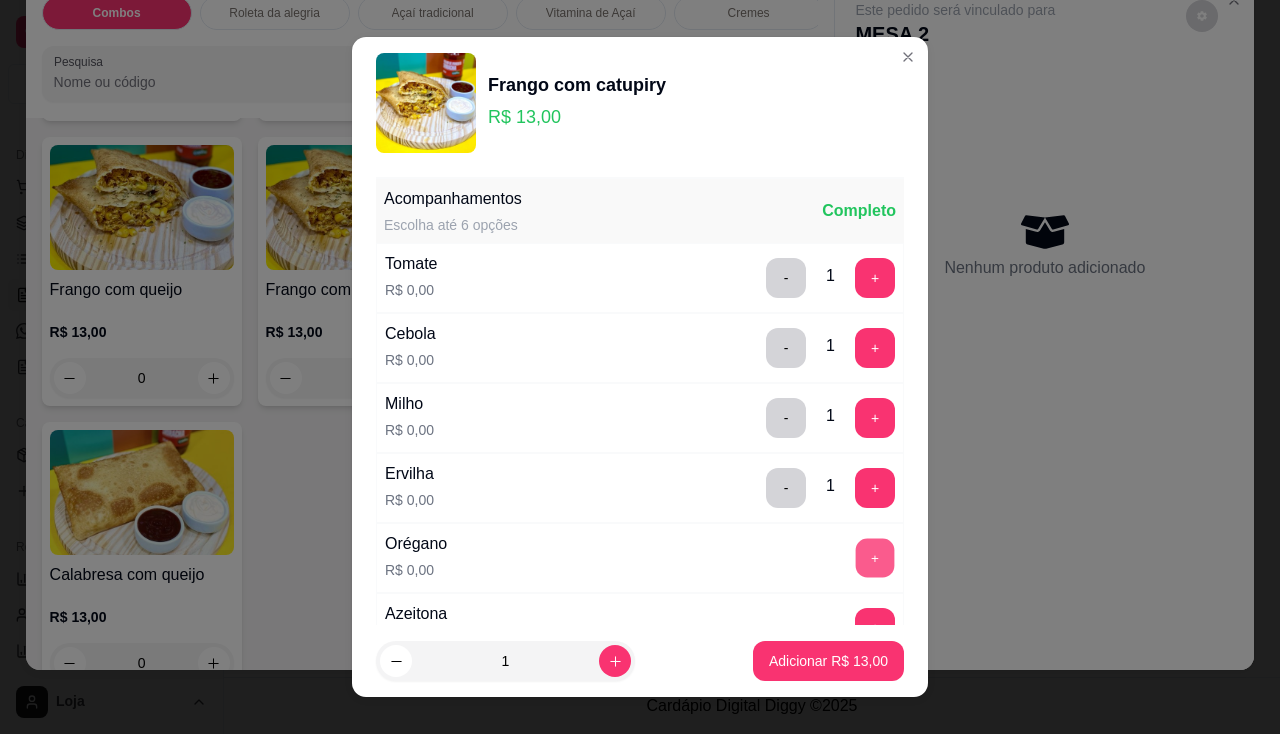 click on "+" at bounding box center (875, 557) 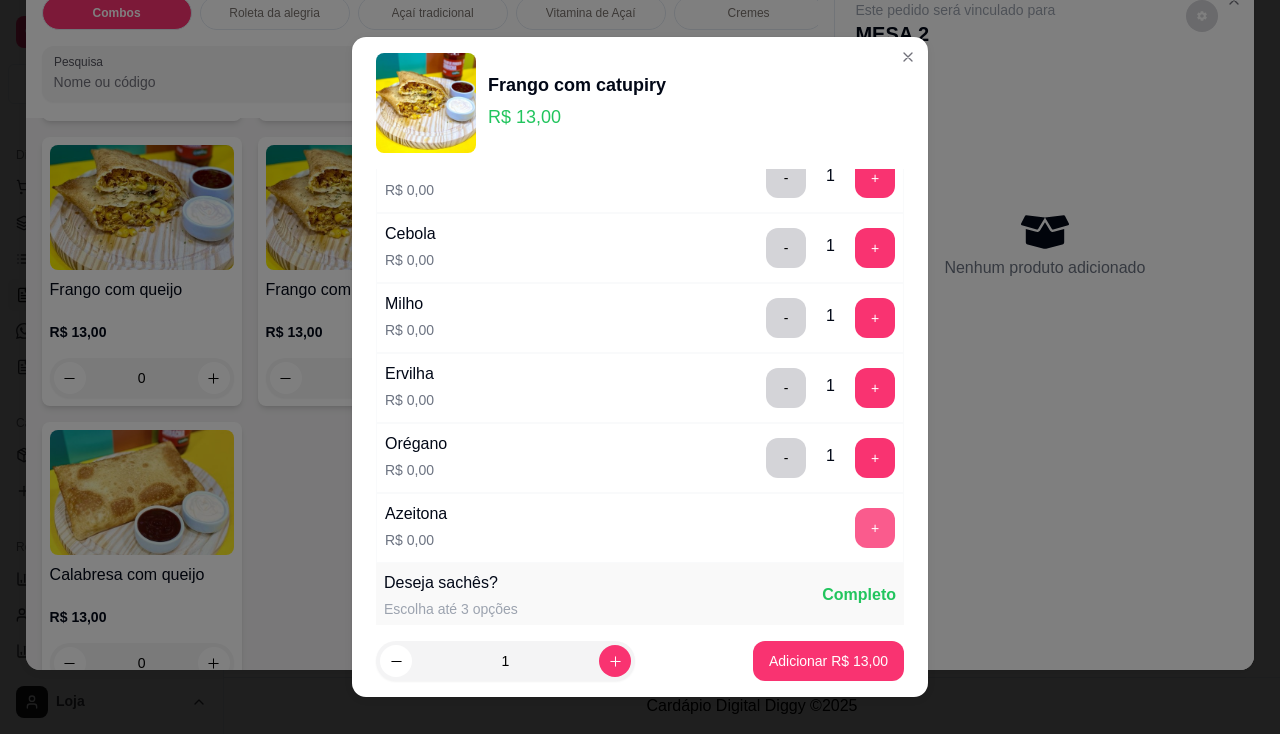 click on "+" at bounding box center [875, 528] 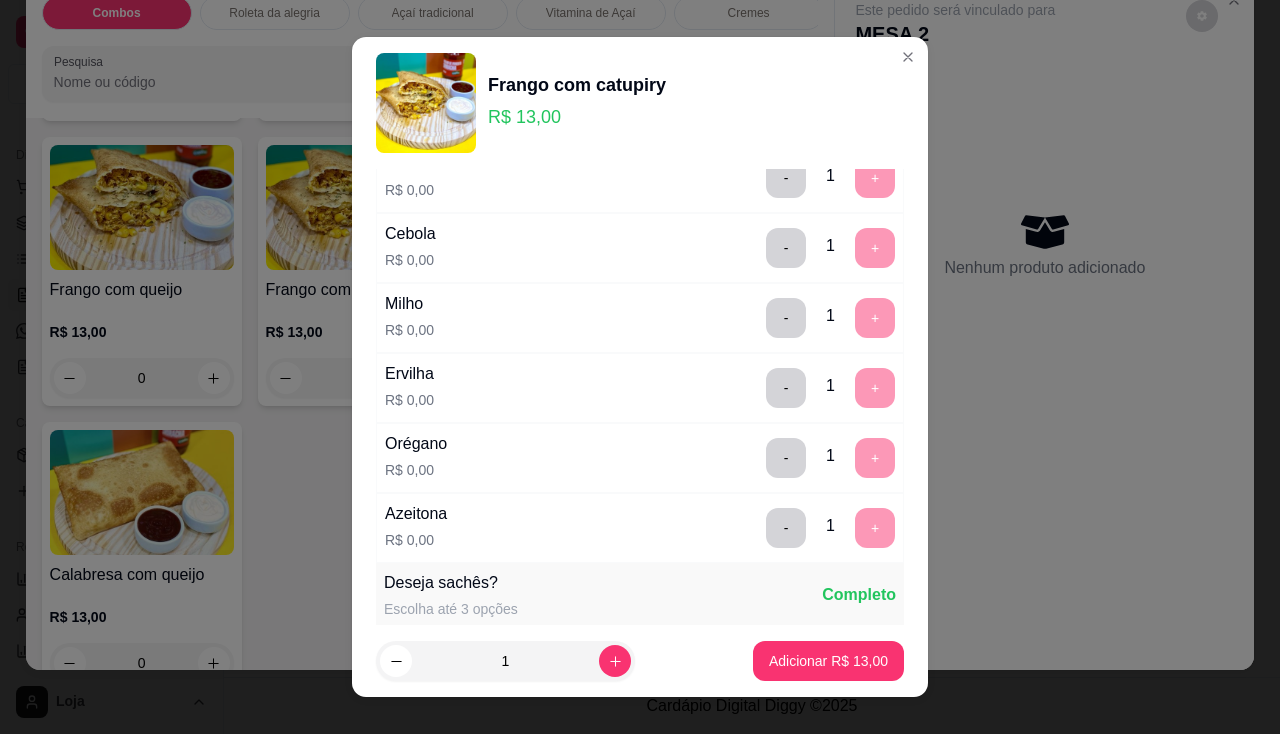 scroll, scrollTop: 494, scrollLeft: 0, axis: vertical 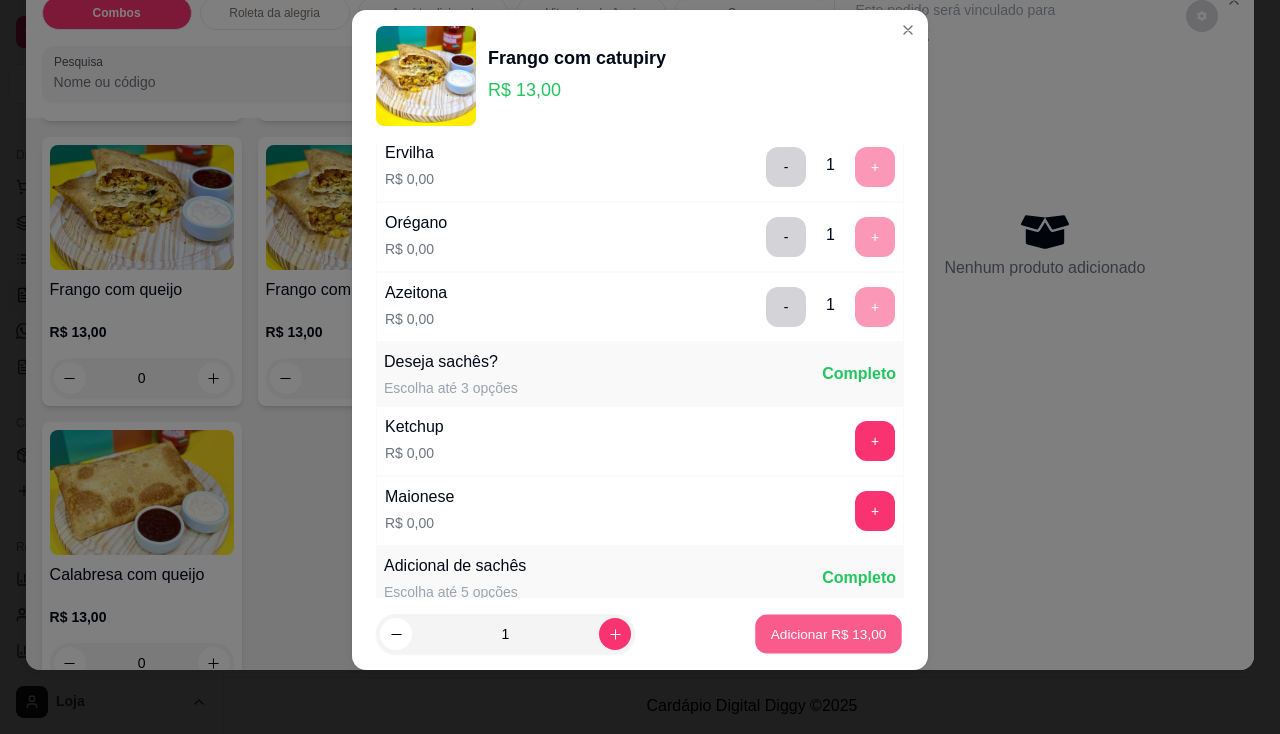 click on "Adicionar   R$ 13,00" at bounding box center (829, 634) 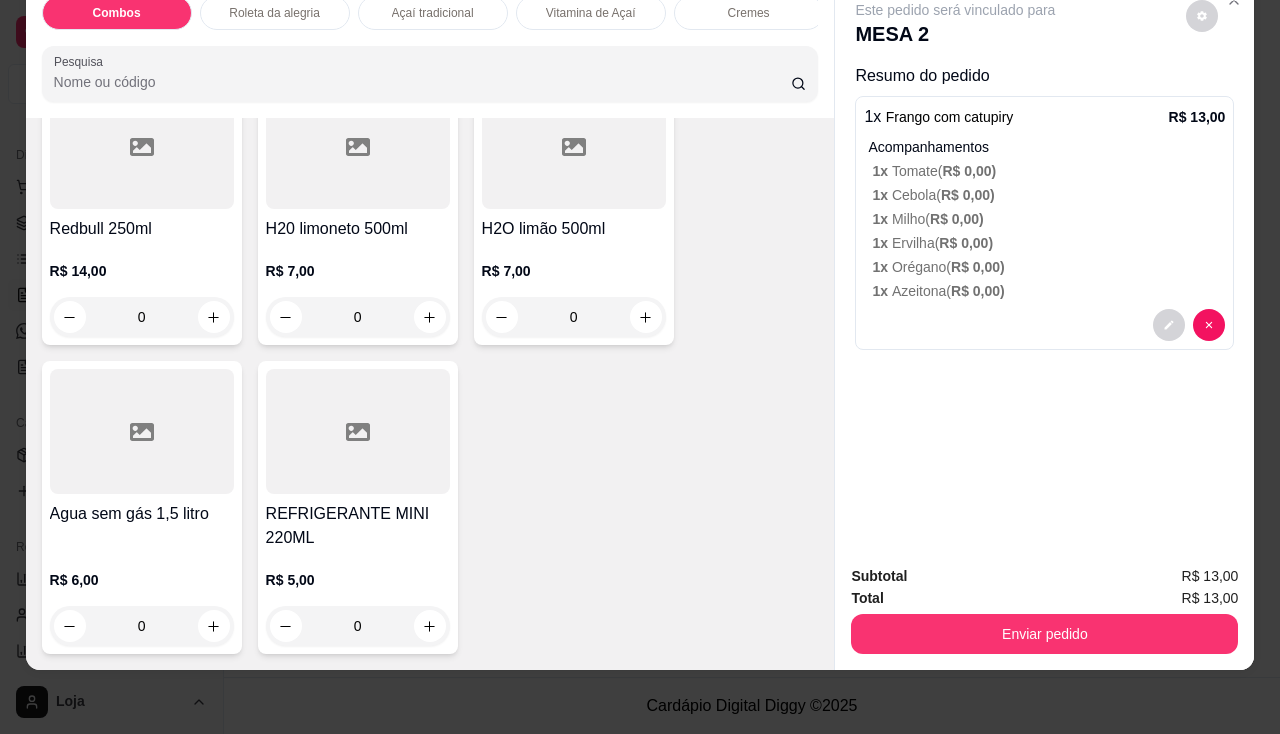 scroll, scrollTop: 6505, scrollLeft: 0, axis: vertical 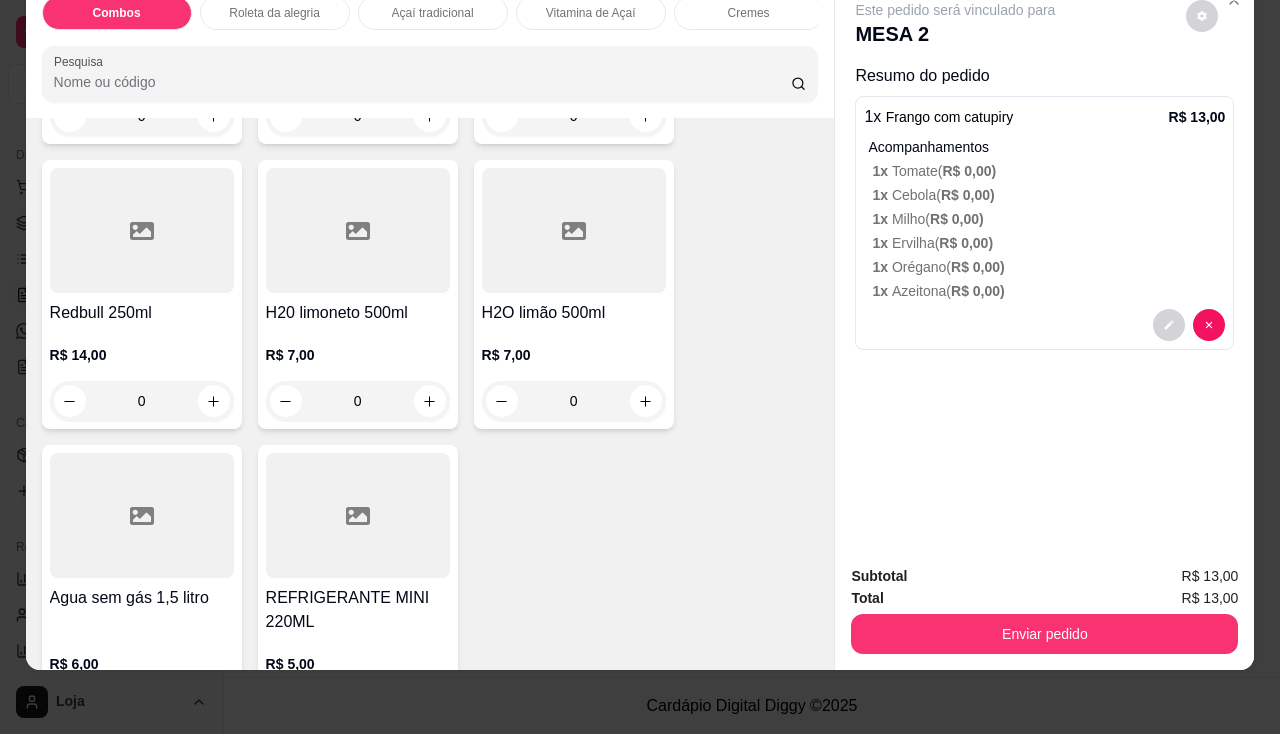 click on "H20 limoneto 500ml" at bounding box center (358, 313) 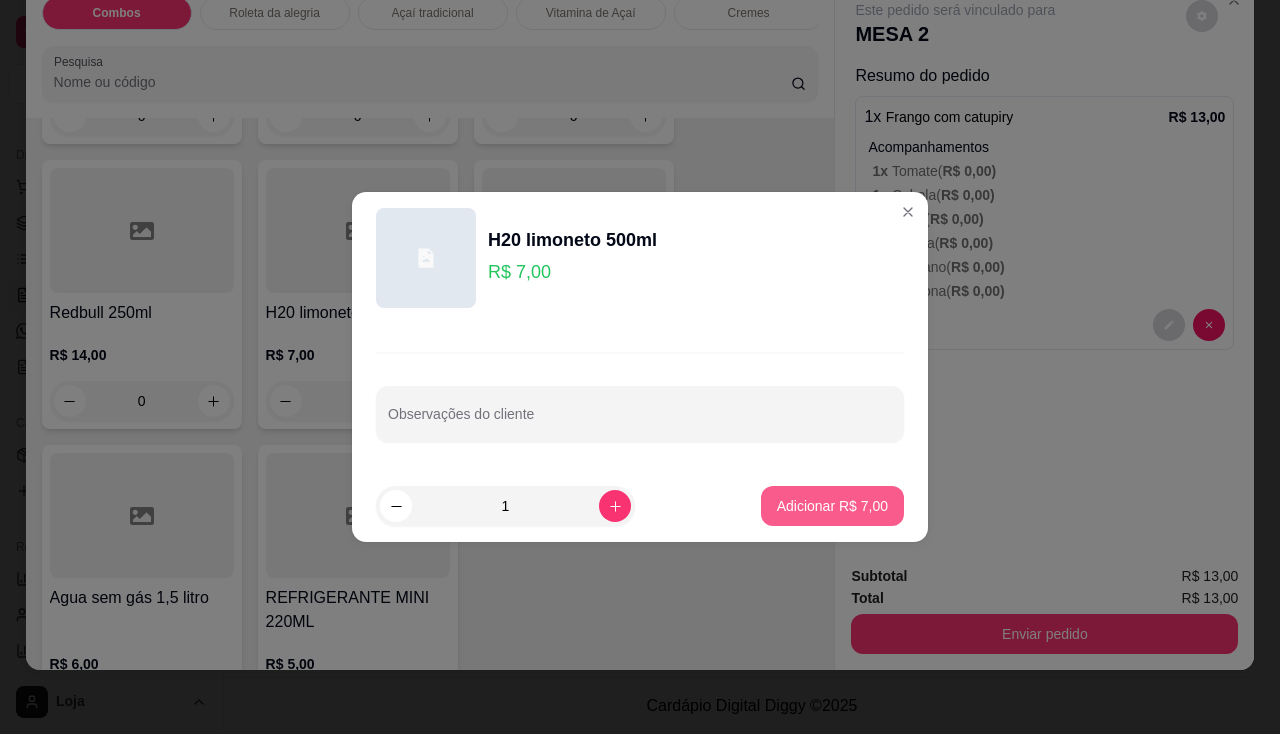 click on "Adicionar   R$ 7,00" at bounding box center [832, 506] 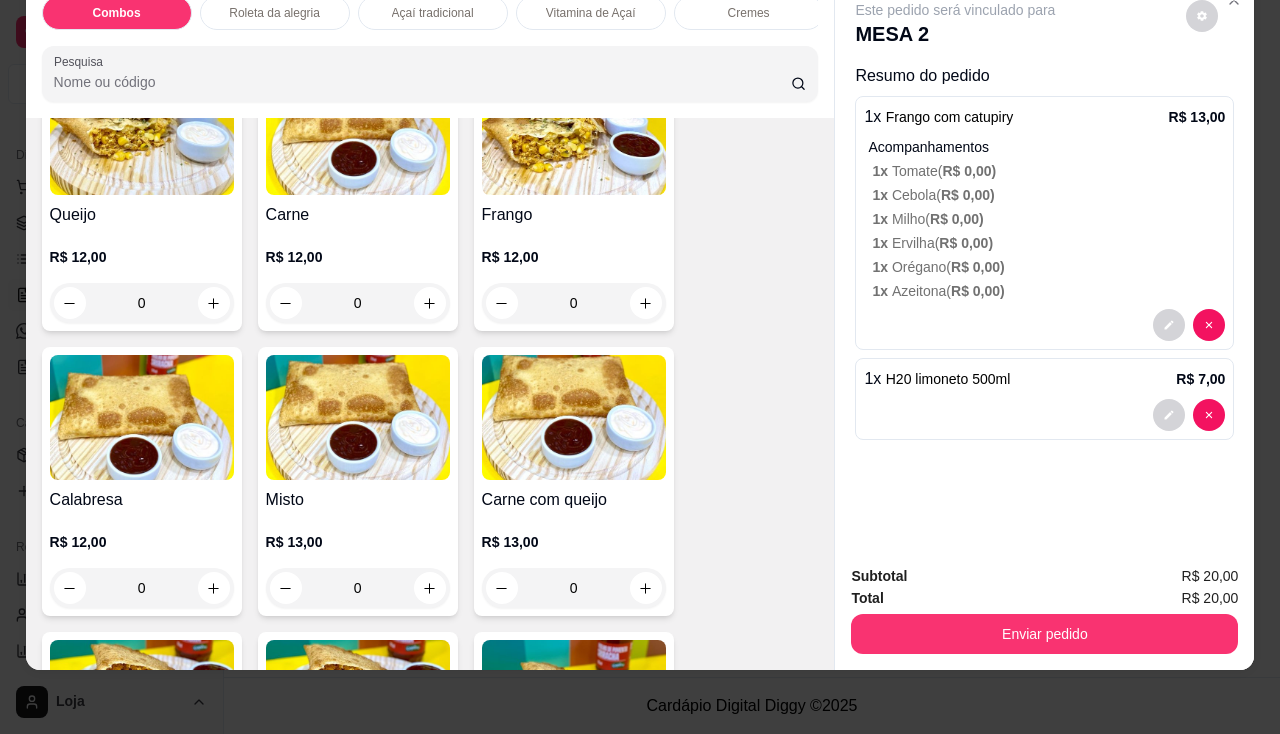 scroll, scrollTop: 2105, scrollLeft: 0, axis: vertical 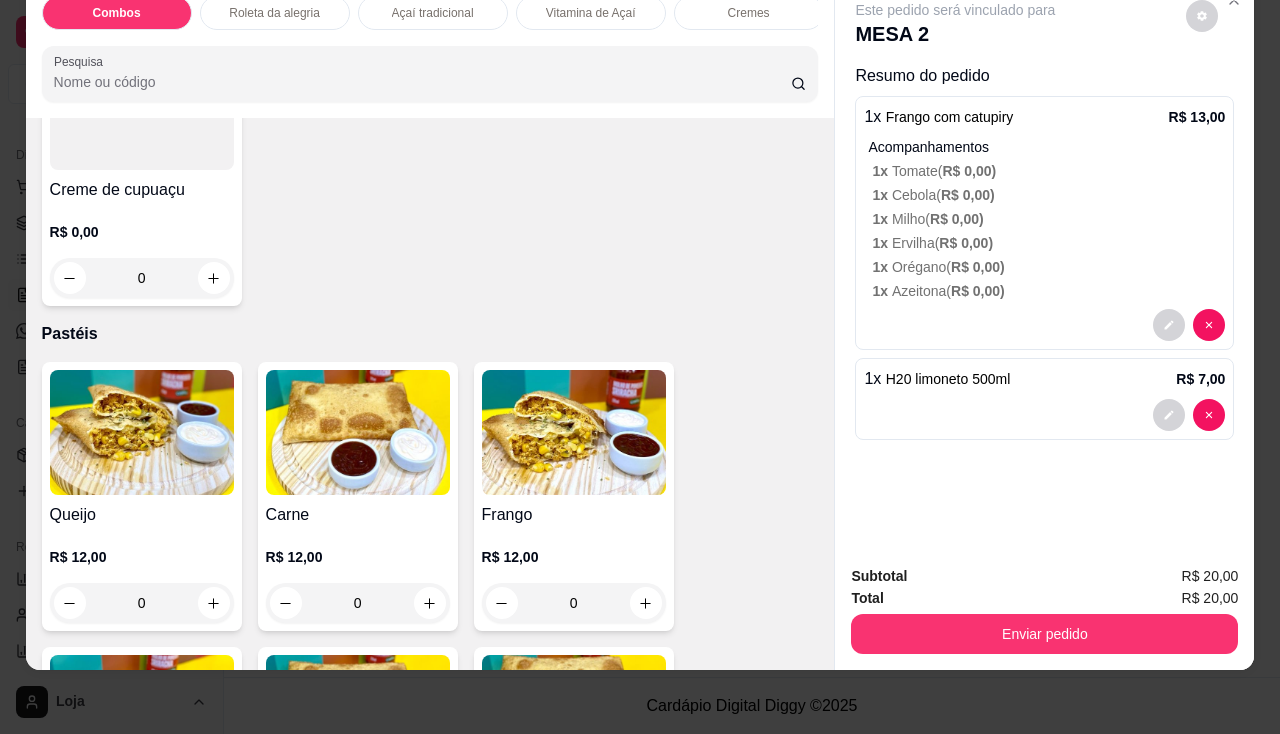 click at bounding box center [142, 432] 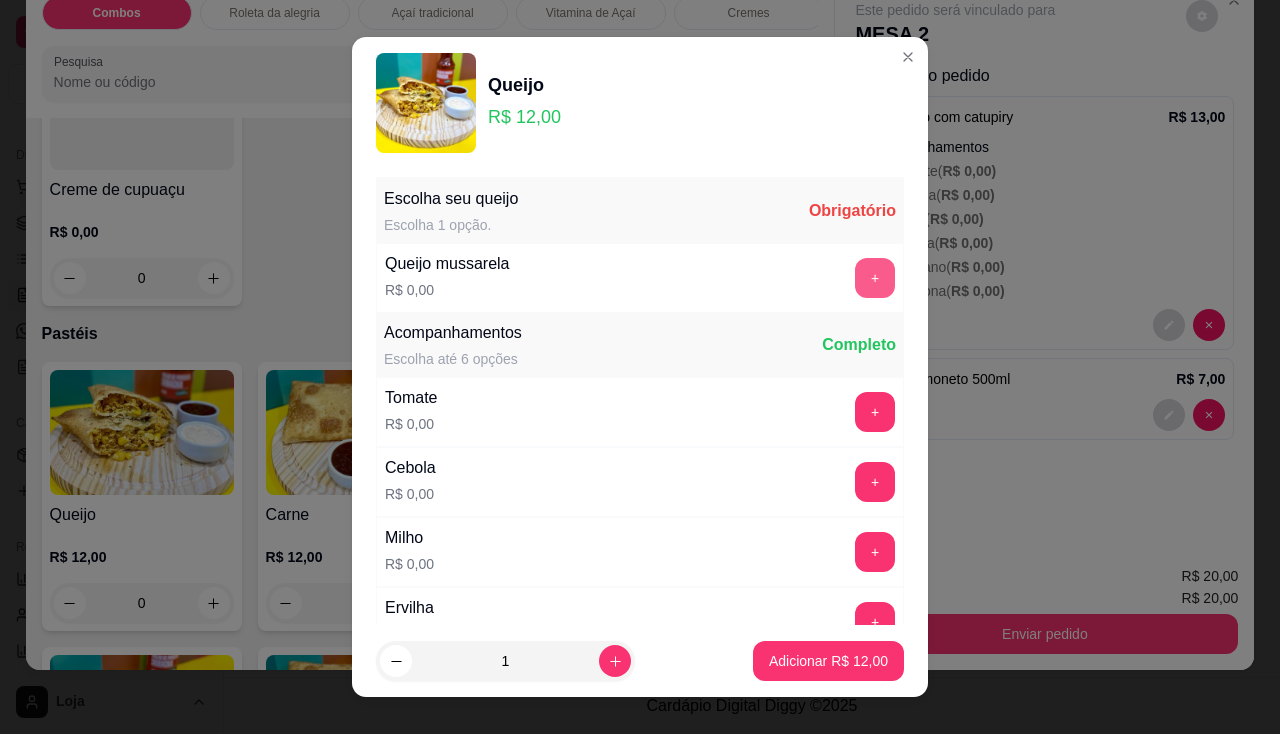 click on "+" at bounding box center (875, 278) 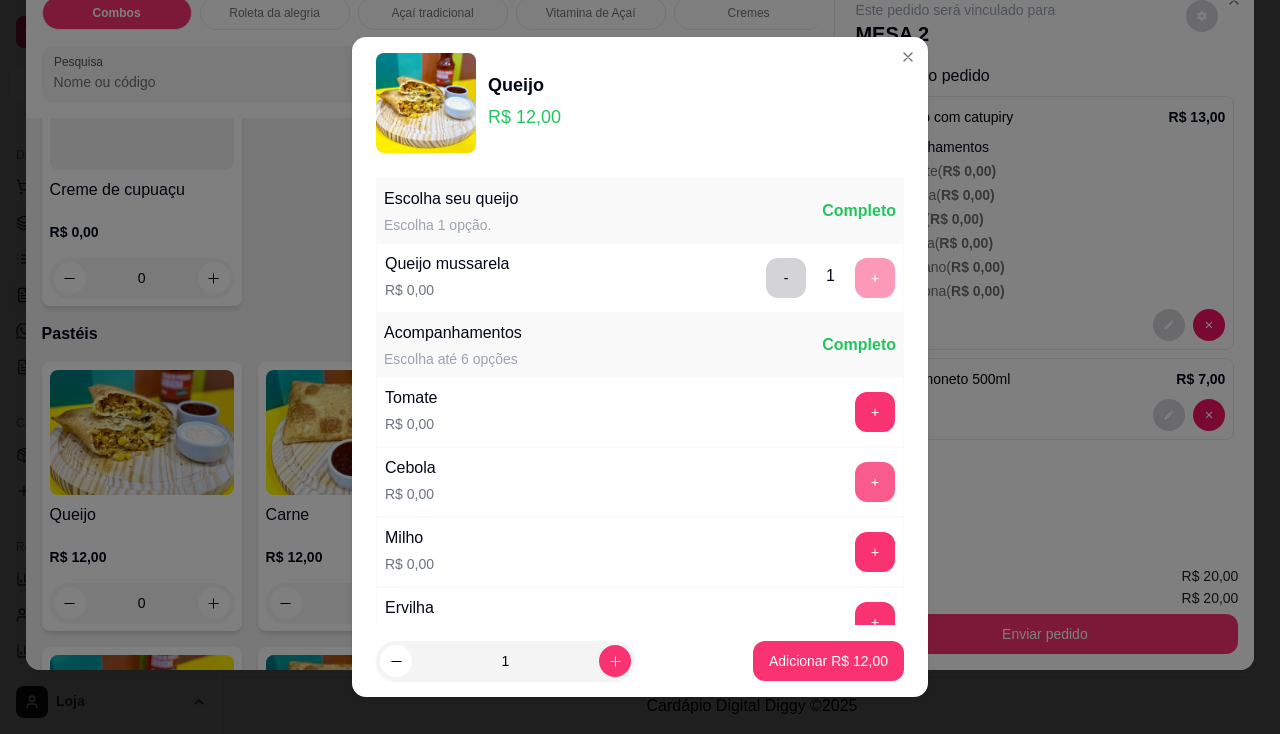 scroll, scrollTop: 144, scrollLeft: 0, axis: vertical 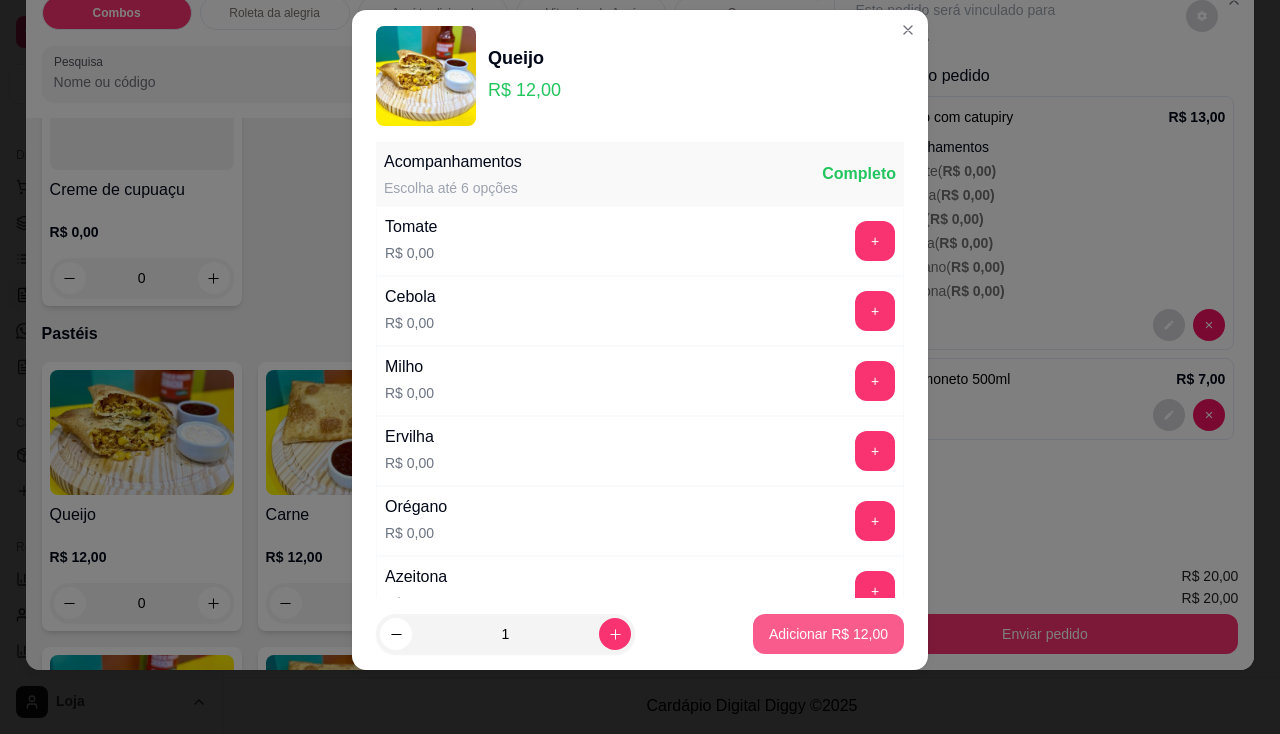 click on "Adicionar   R$ 12,00" at bounding box center (828, 634) 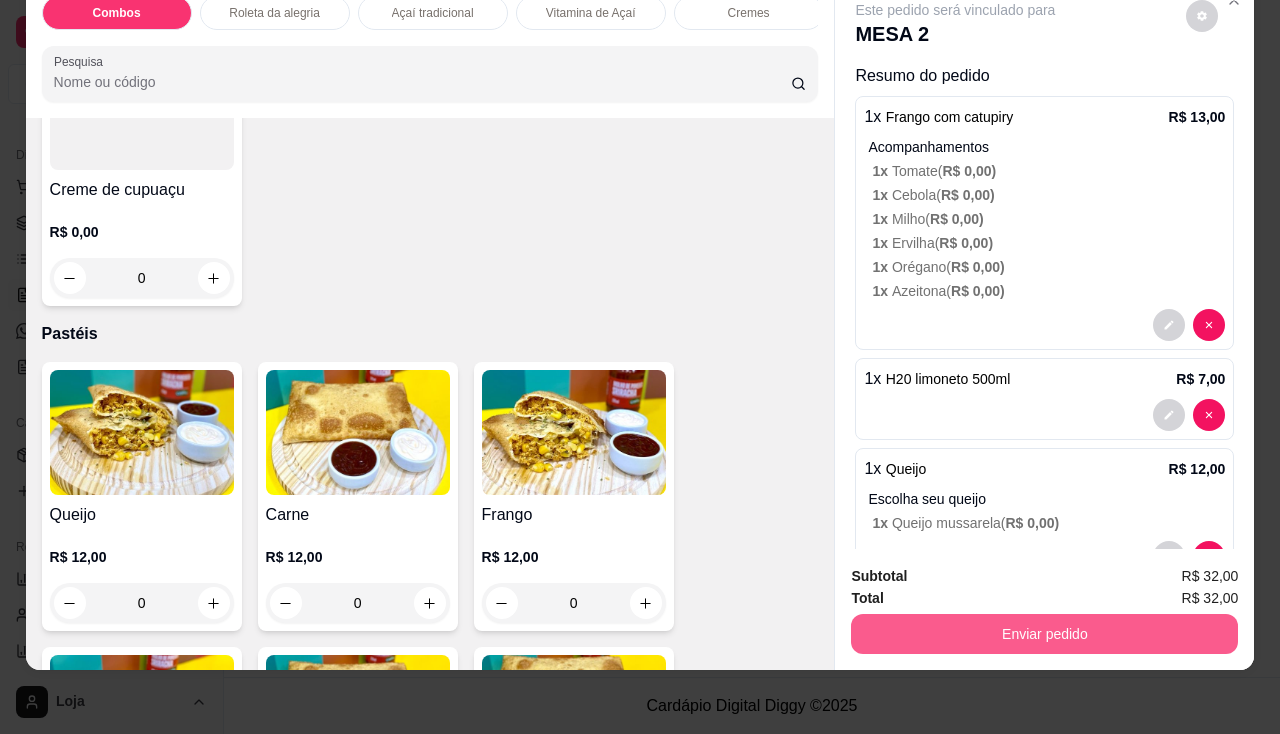 click on "Enviar pedido" at bounding box center [1044, 634] 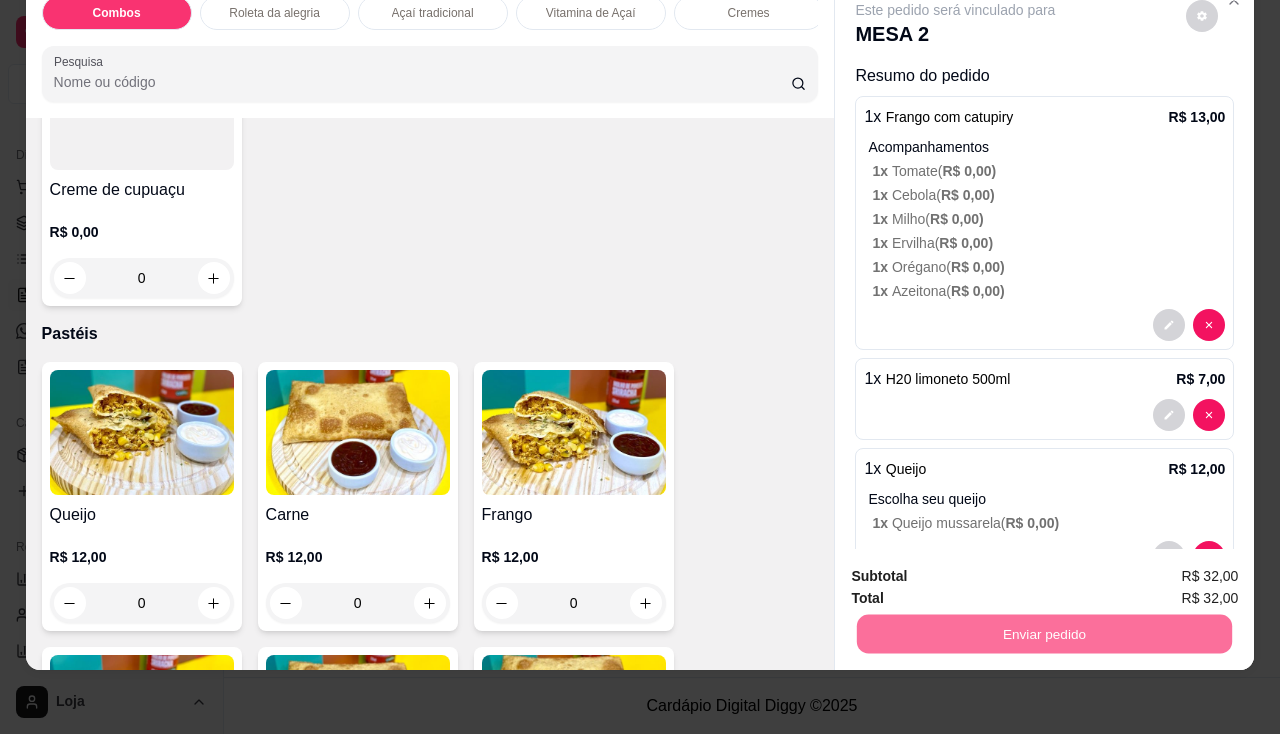 click on "Não registrar e enviar pedido" at bounding box center [979, 571] 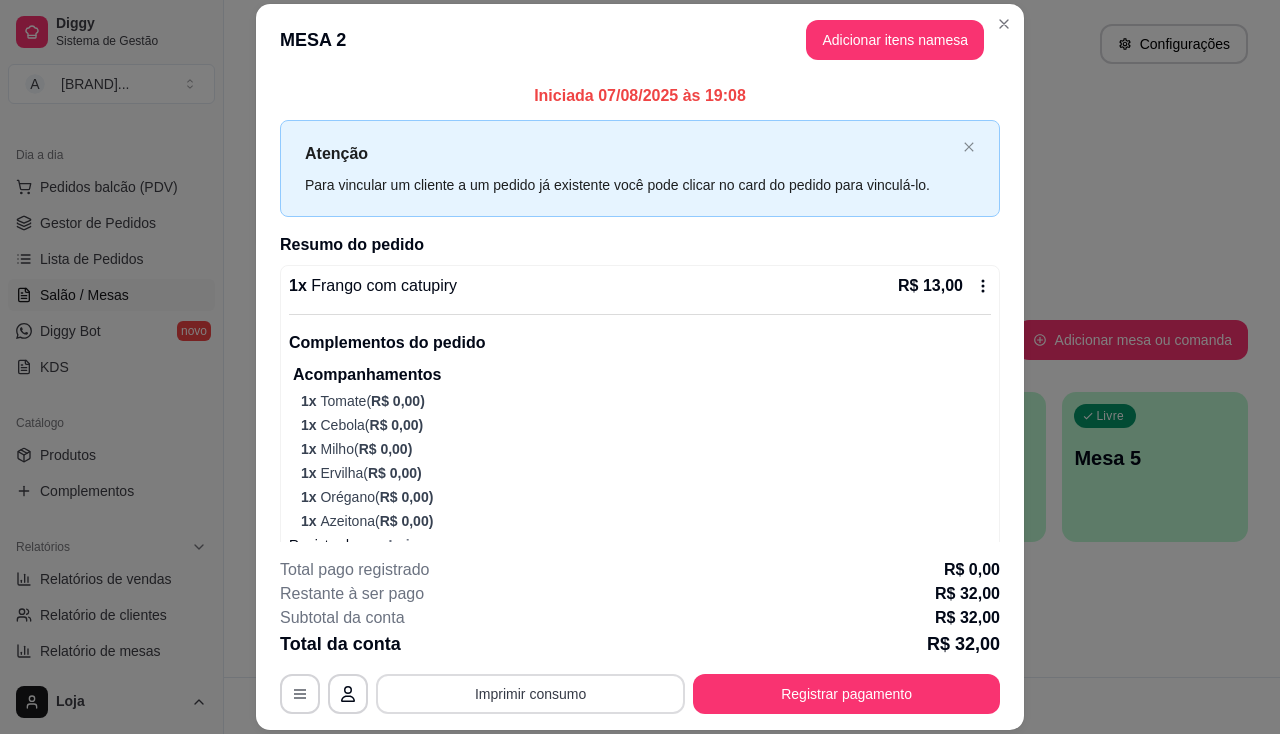 click on "Imprimir consumo" at bounding box center (530, 694) 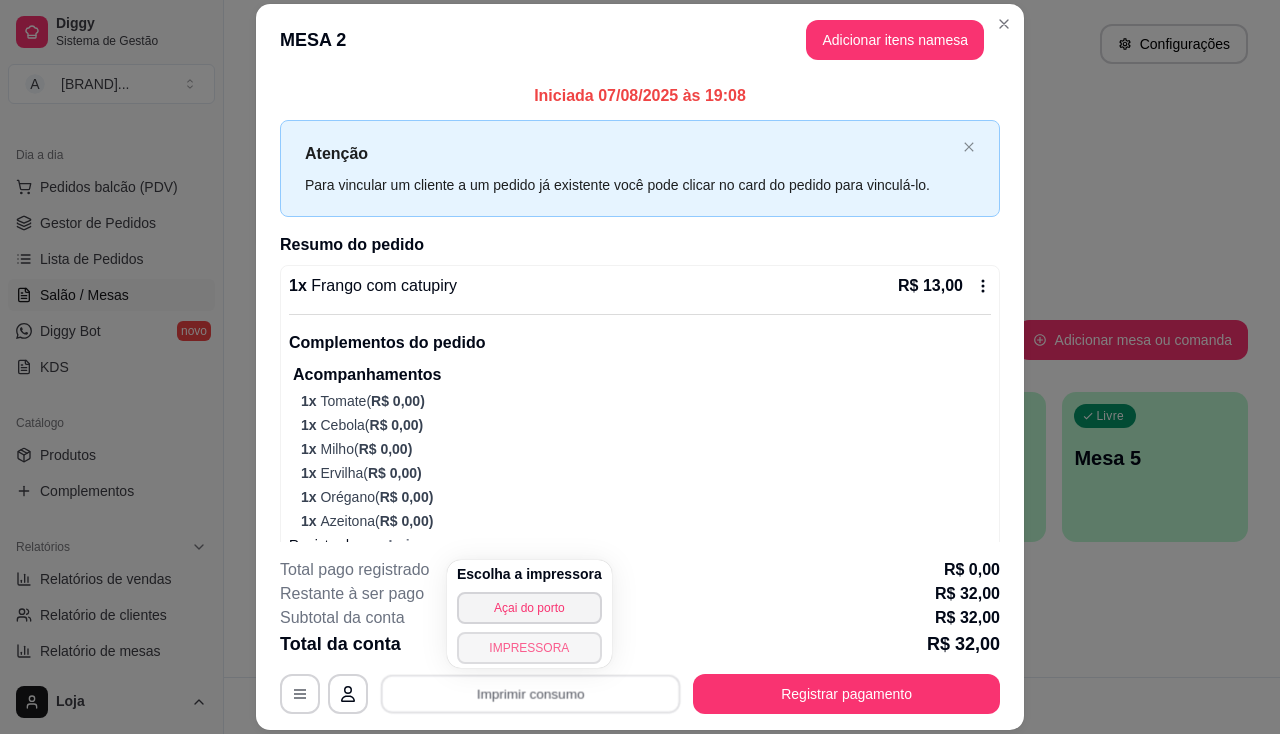 click on "IMPRESSORA" at bounding box center [529, 648] 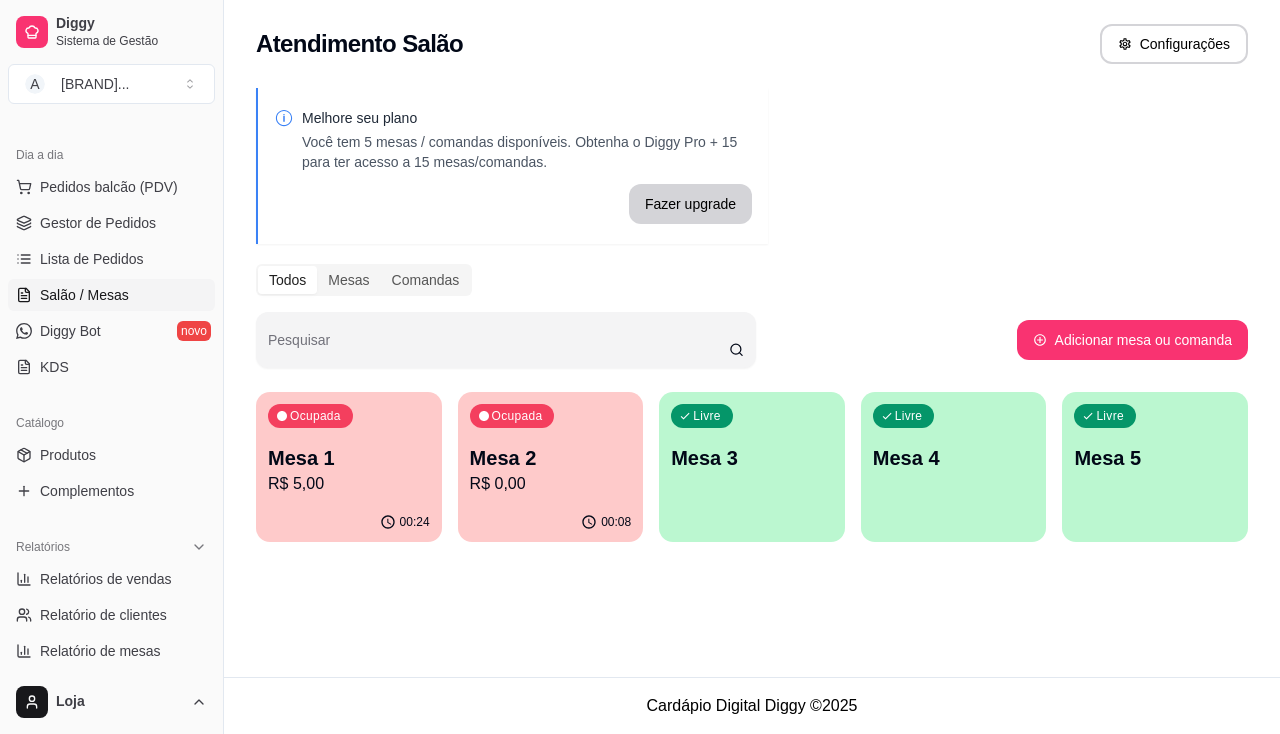 click on "R$ 0,00" at bounding box center [551, 484] 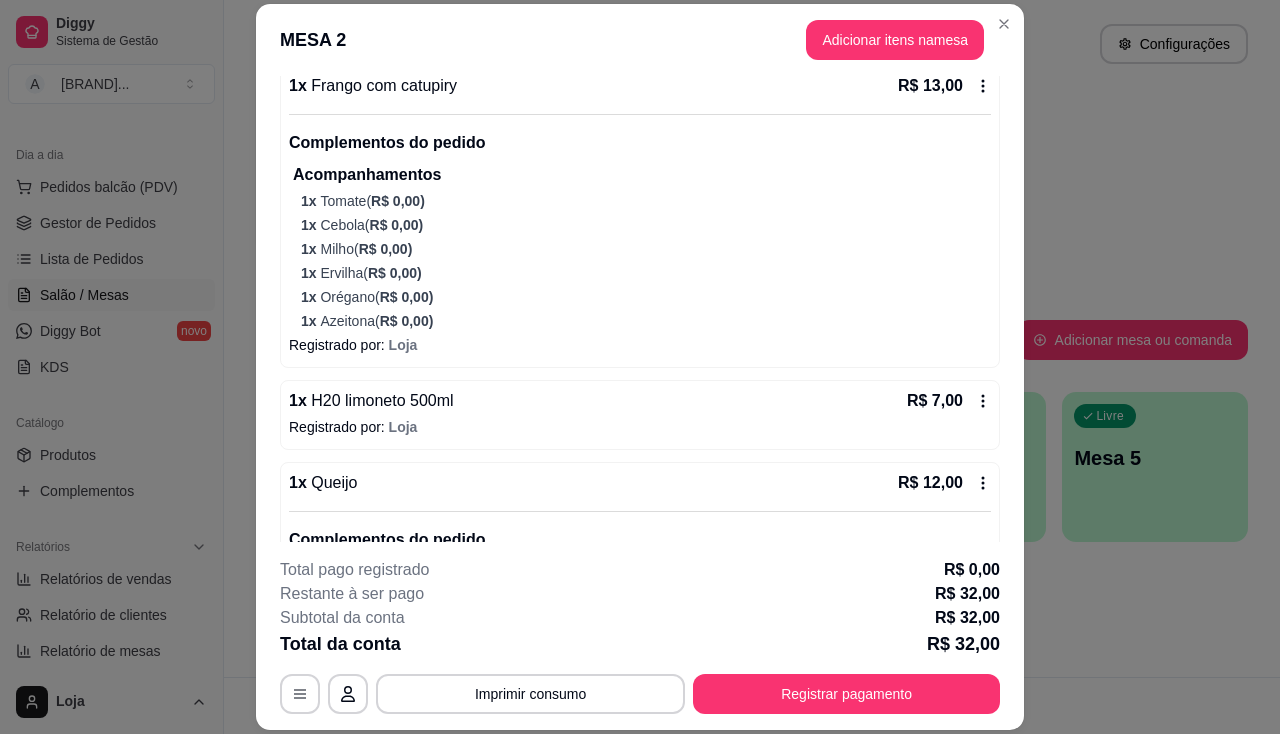 scroll, scrollTop: 310, scrollLeft: 0, axis: vertical 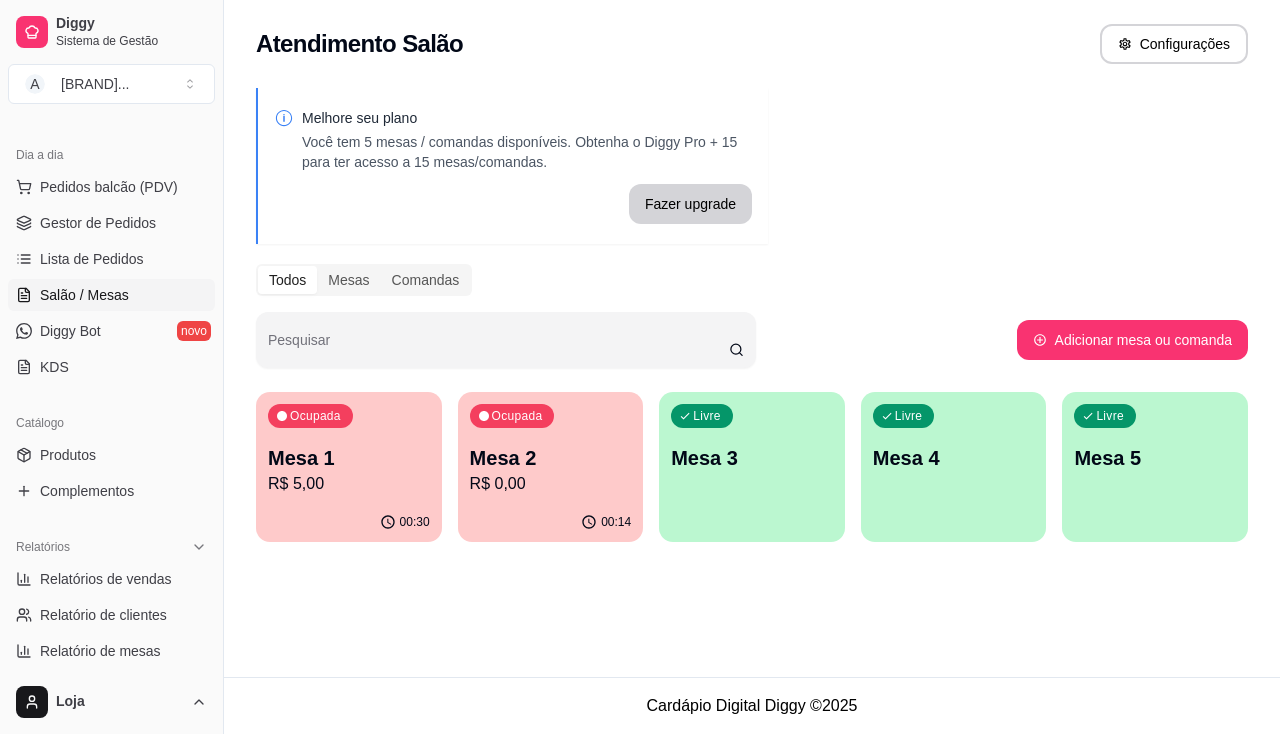 click on "R$ 0,00" at bounding box center (551, 484) 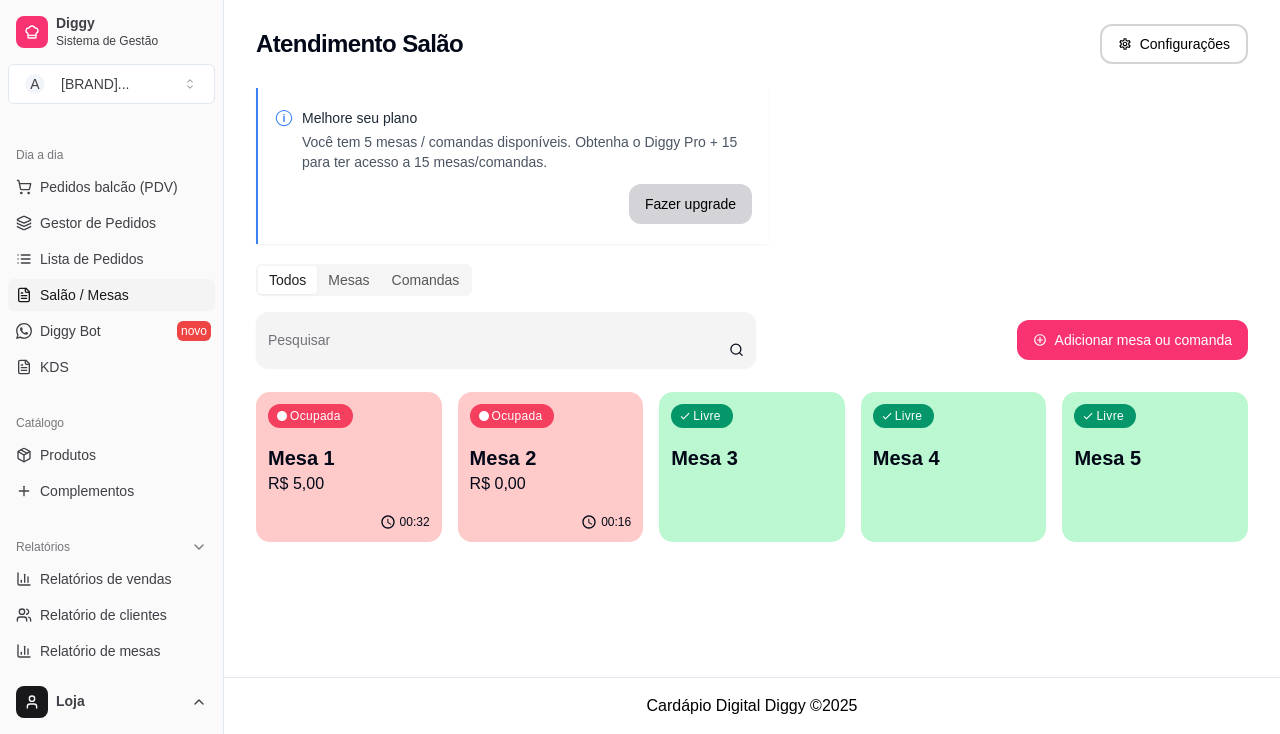 click on "Mesa 2" at bounding box center (551, 458) 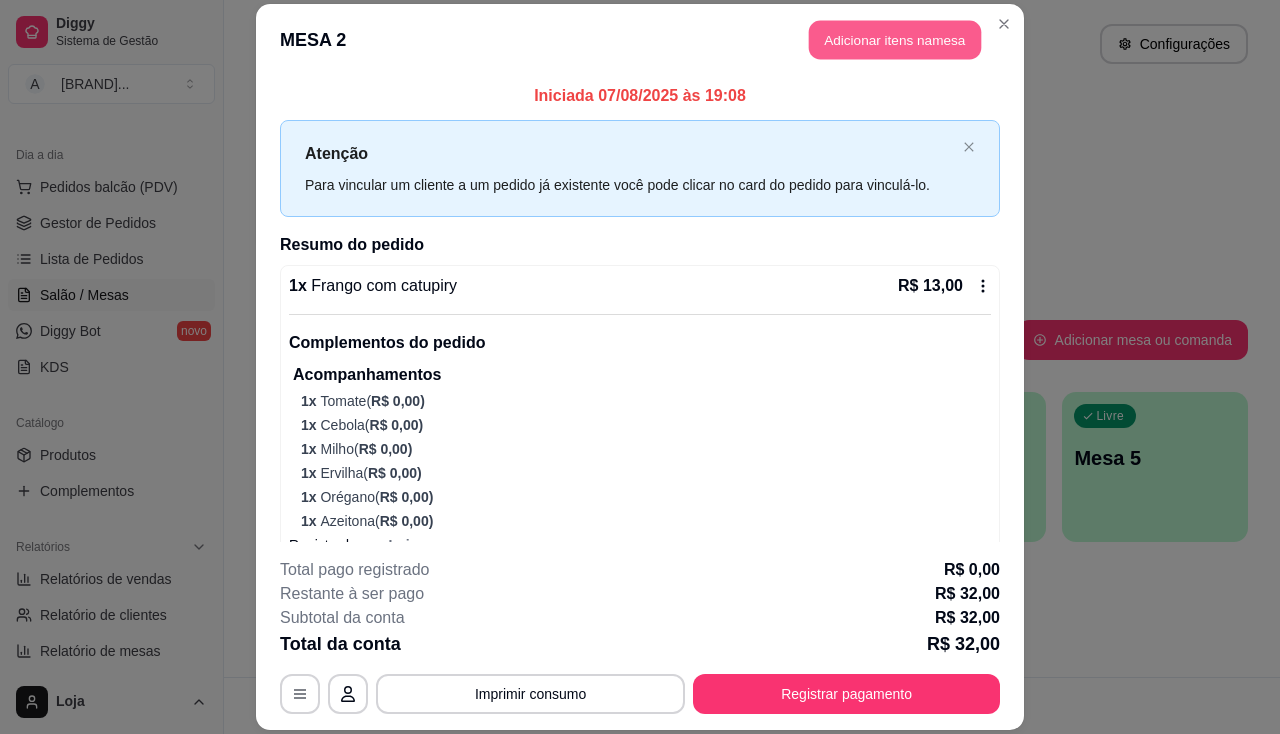 click on "Adicionar itens na  mesa" at bounding box center [895, 39] 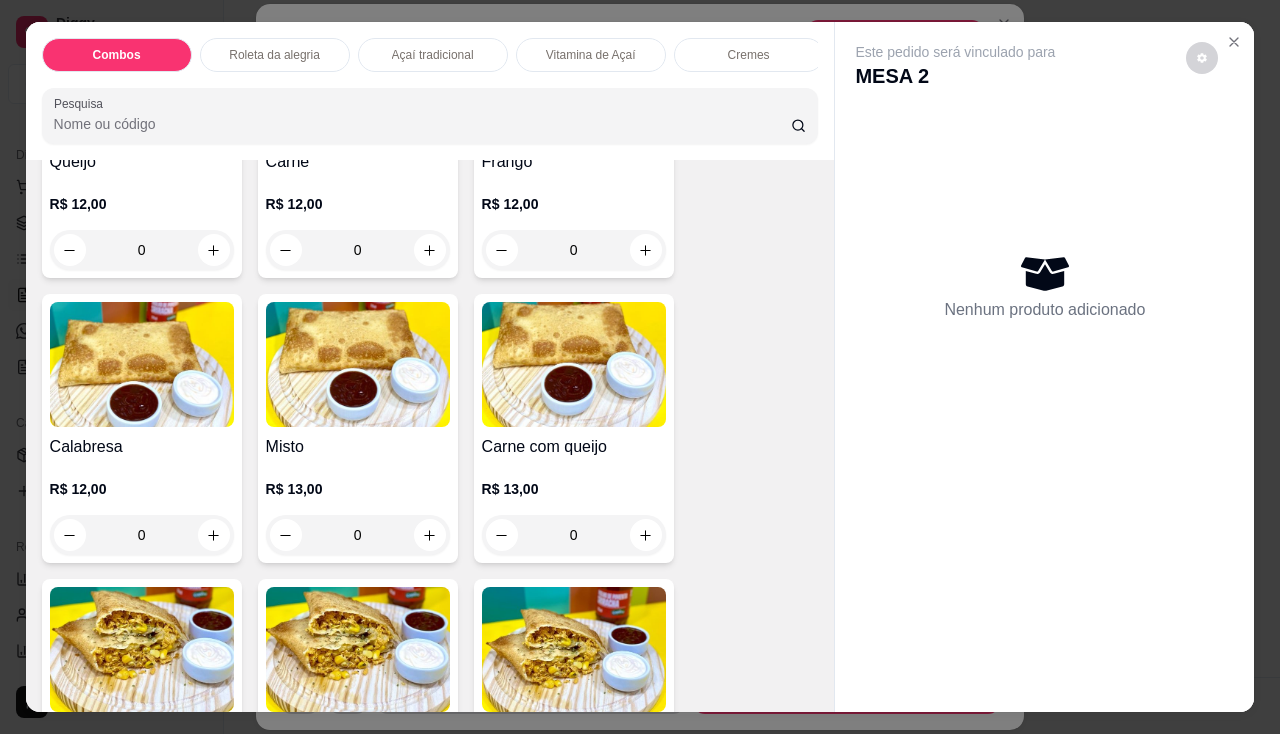 scroll, scrollTop: 2800, scrollLeft: 0, axis: vertical 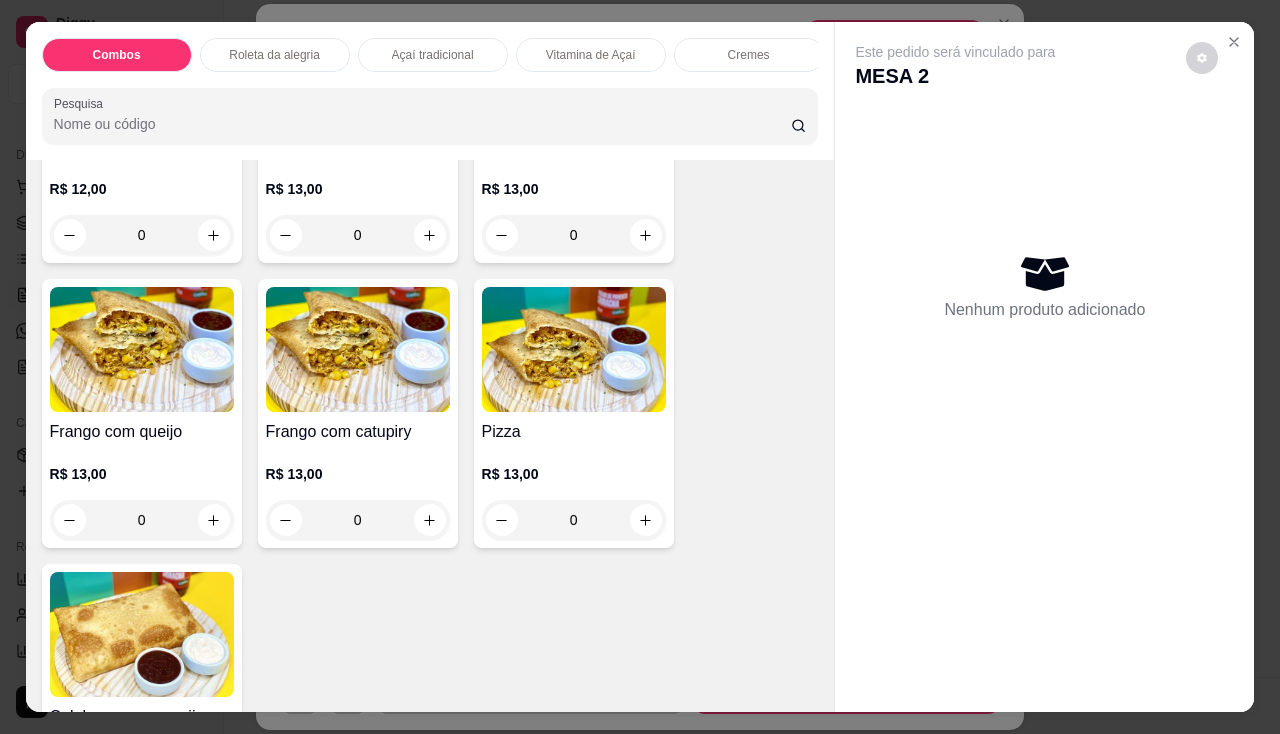 click on "Frango com queijo" at bounding box center (142, 432) 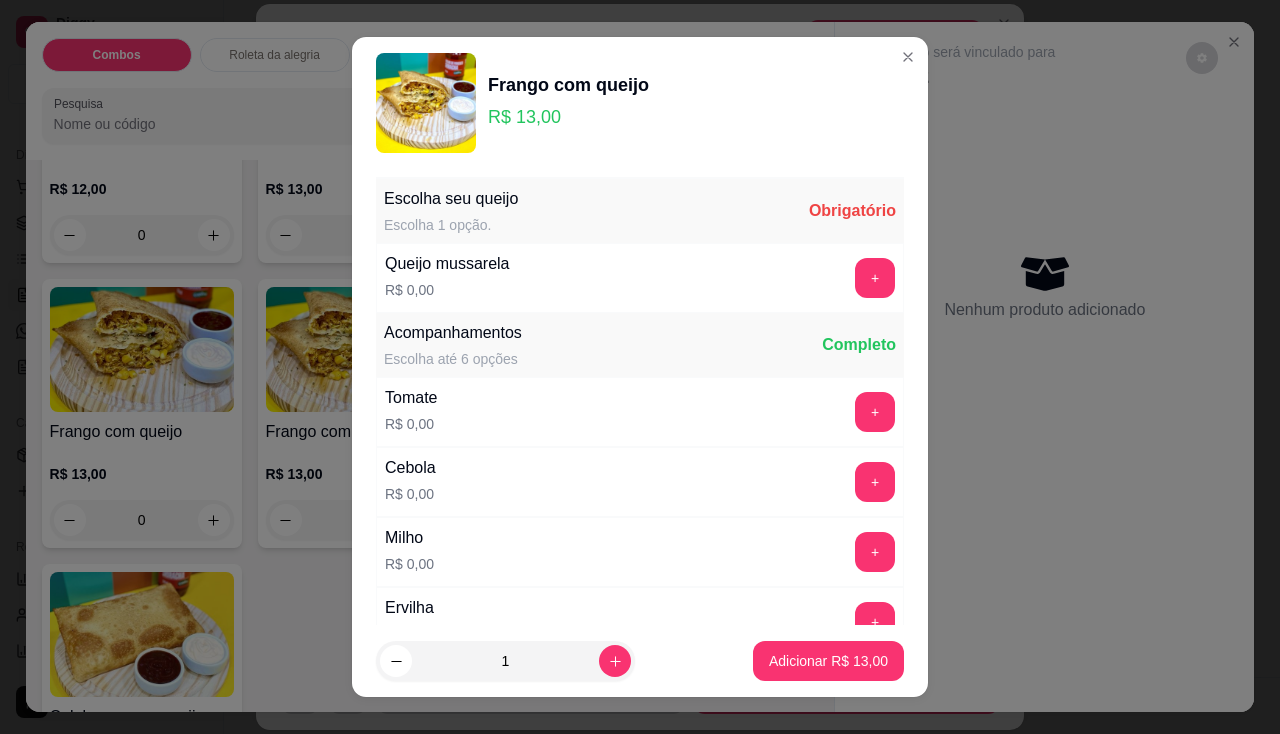 click on "Queijo mussarela R$ 0,00 +" at bounding box center [640, 278] 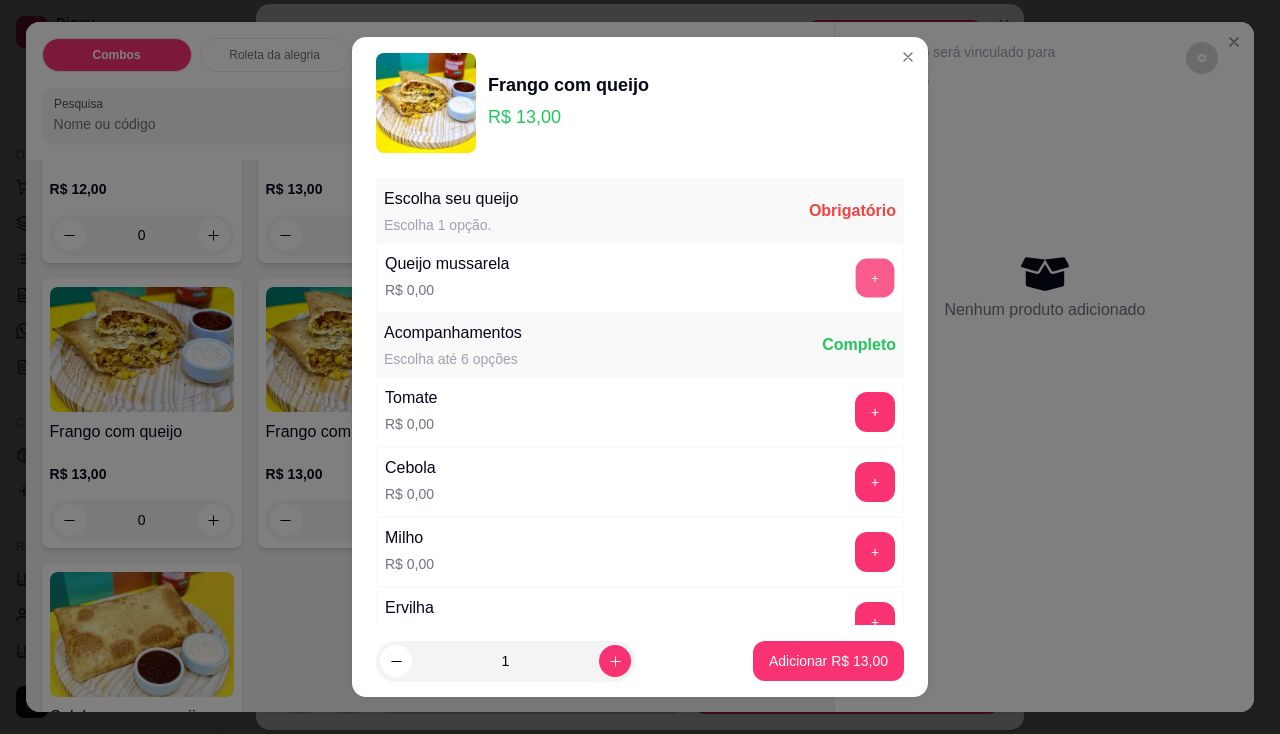 click on "+" at bounding box center (875, 277) 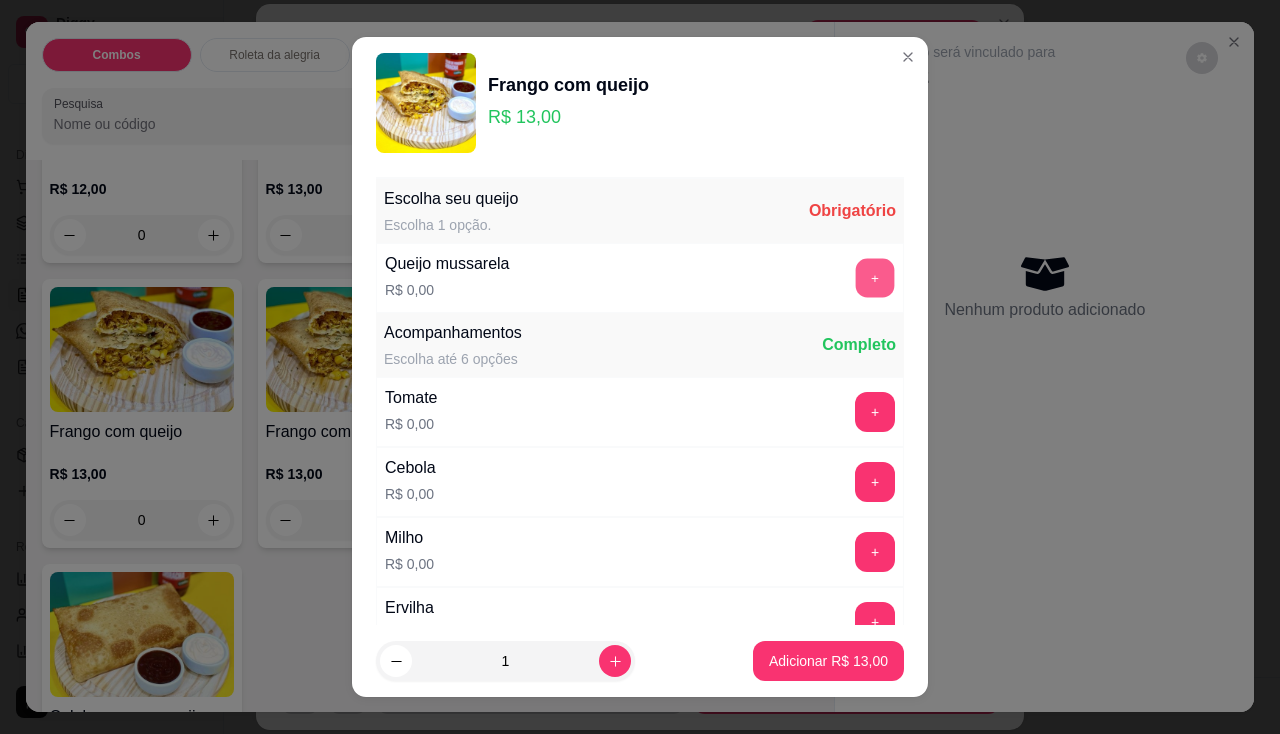scroll, scrollTop: 144, scrollLeft: 0, axis: vertical 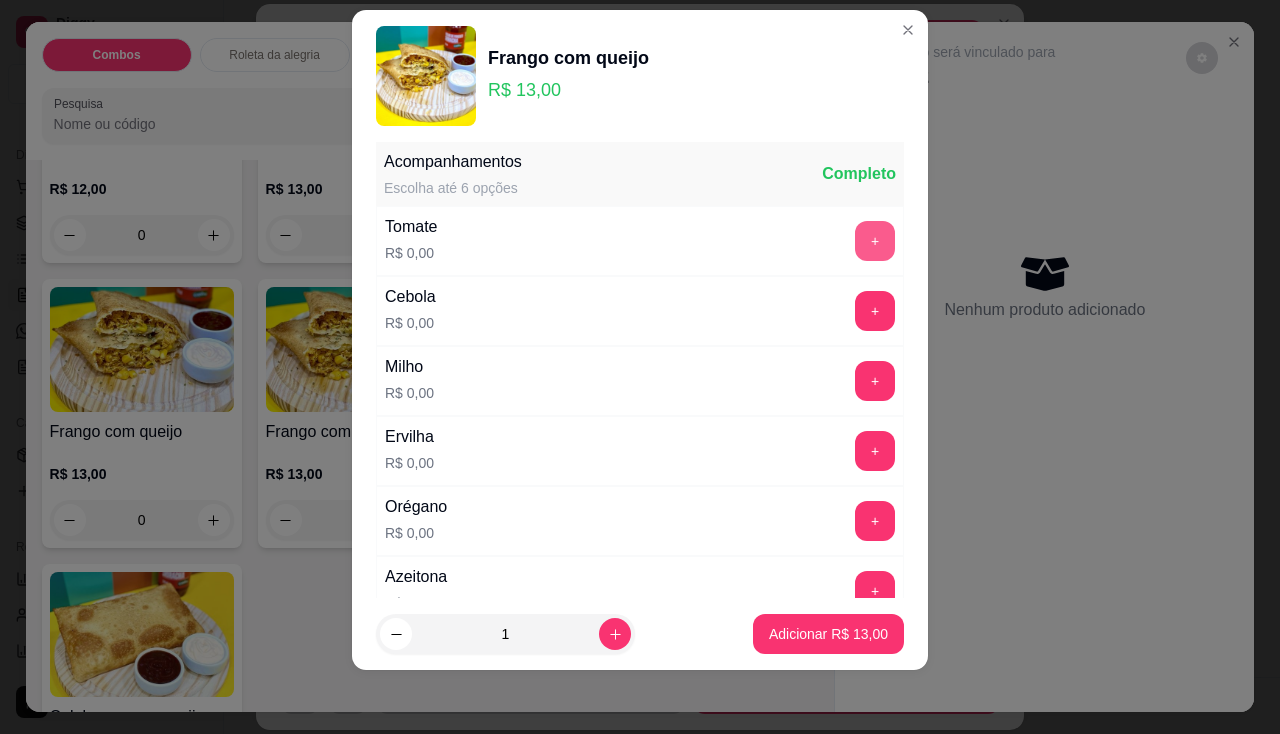 click on "+" at bounding box center [875, 241] 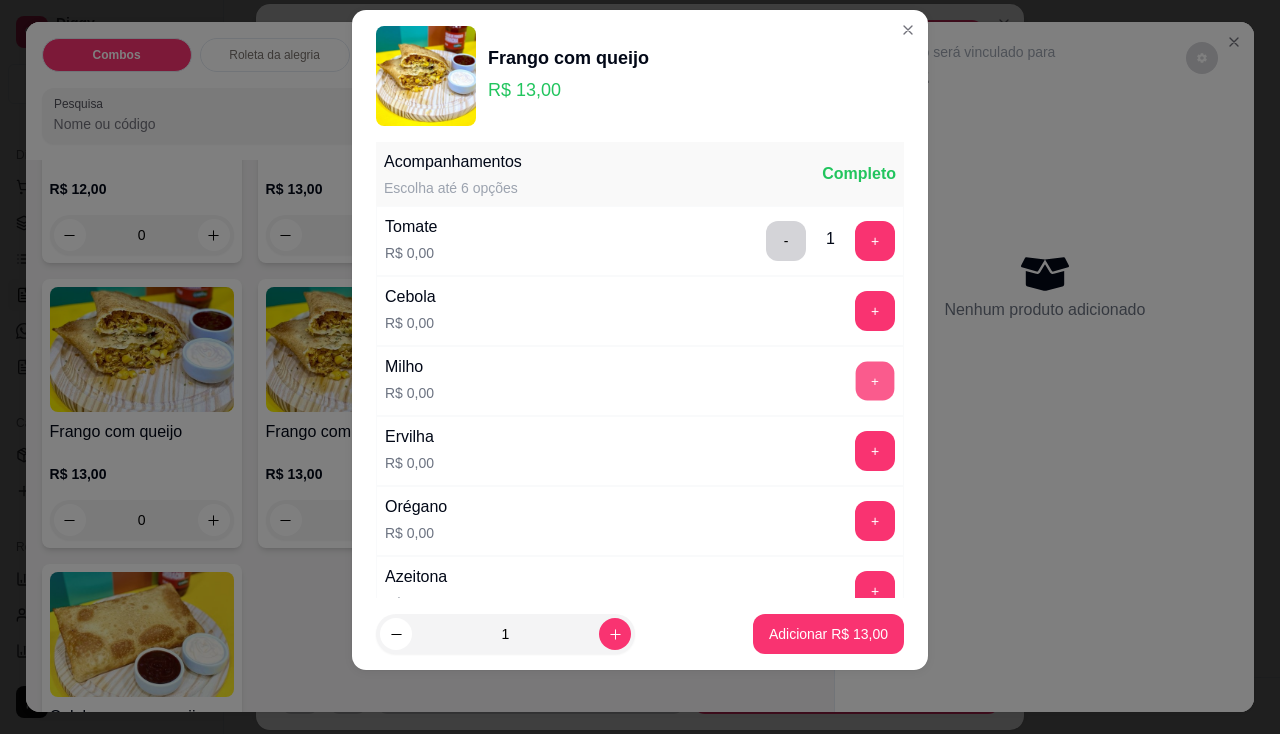 click on "+" at bounding box center [875, 380] 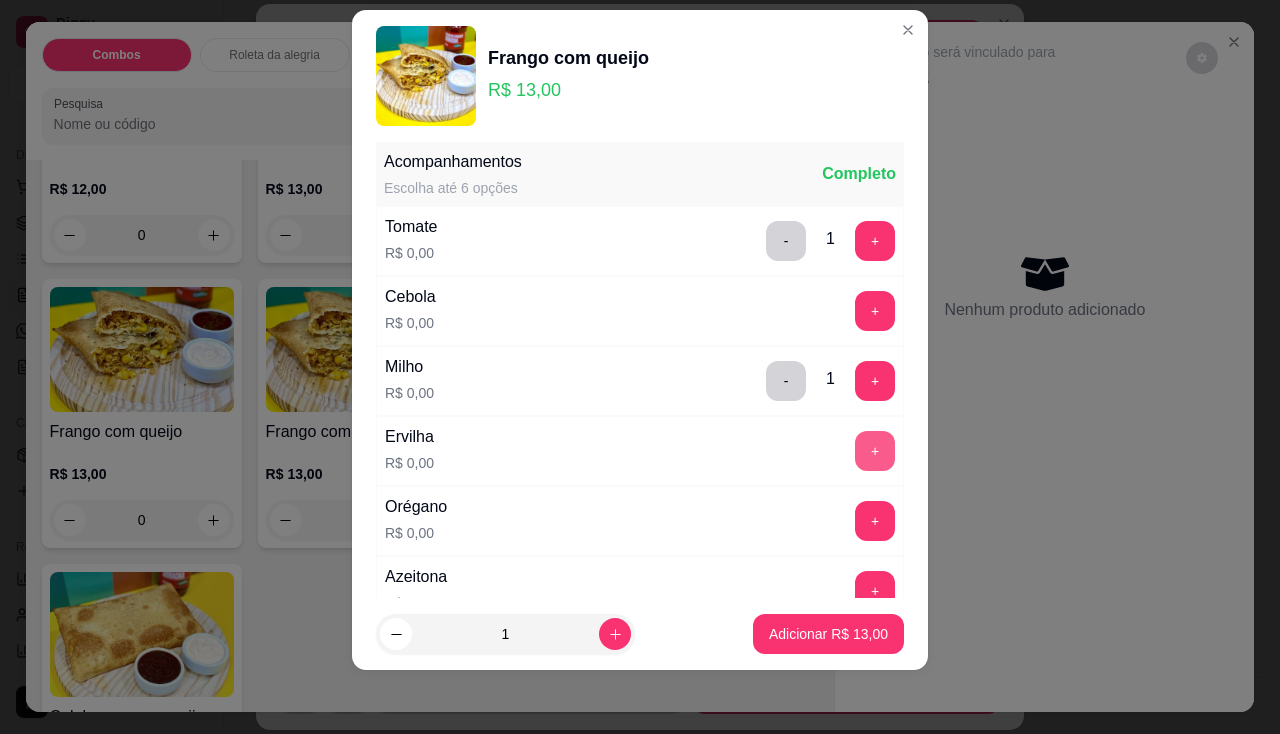 click on "+" at bounding box center (875, 451) 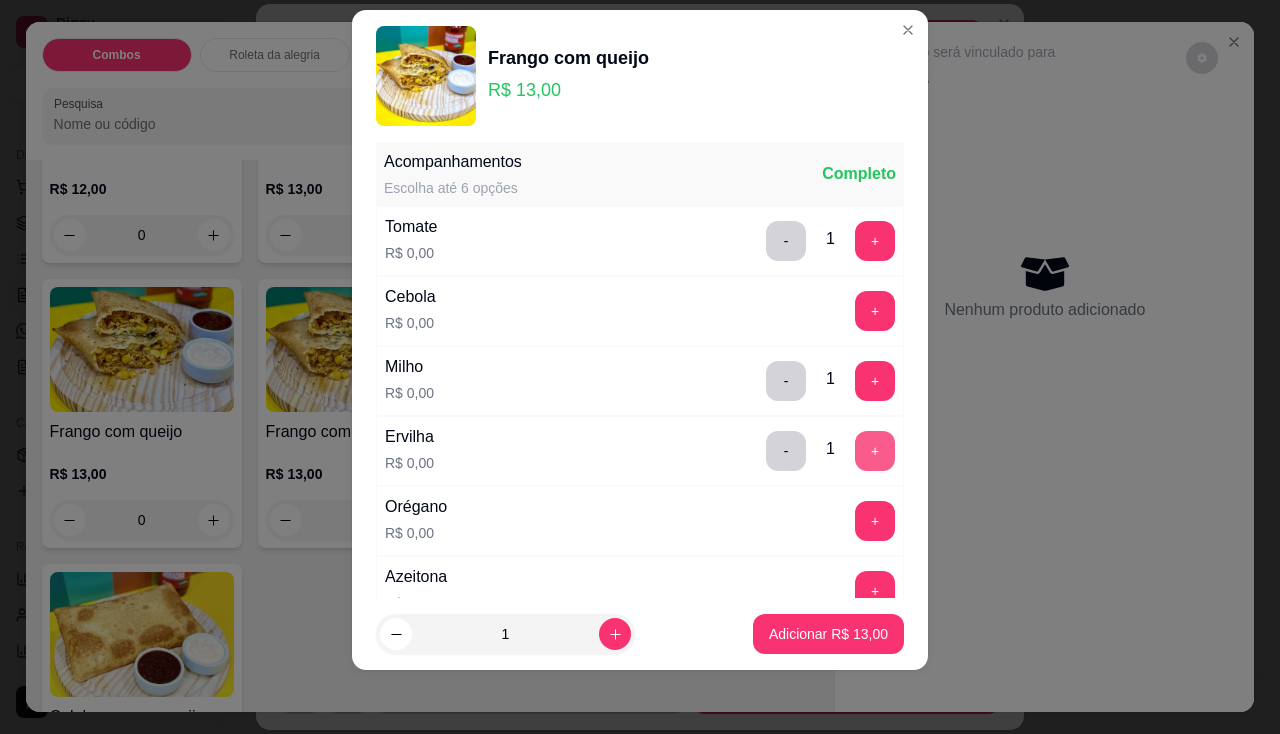 scroll, scrollTop: 344, scrollLeft: 0, axis: vertical 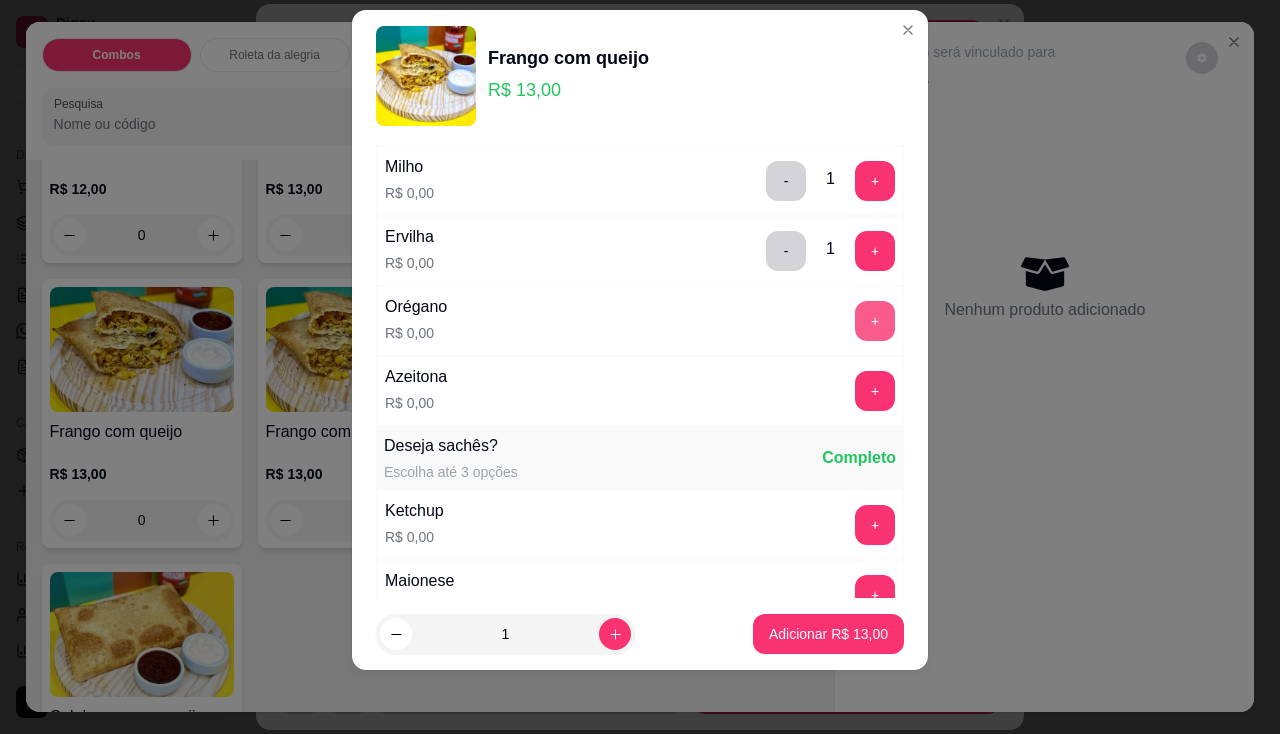 click on "+" at bounding box center (875, 321) 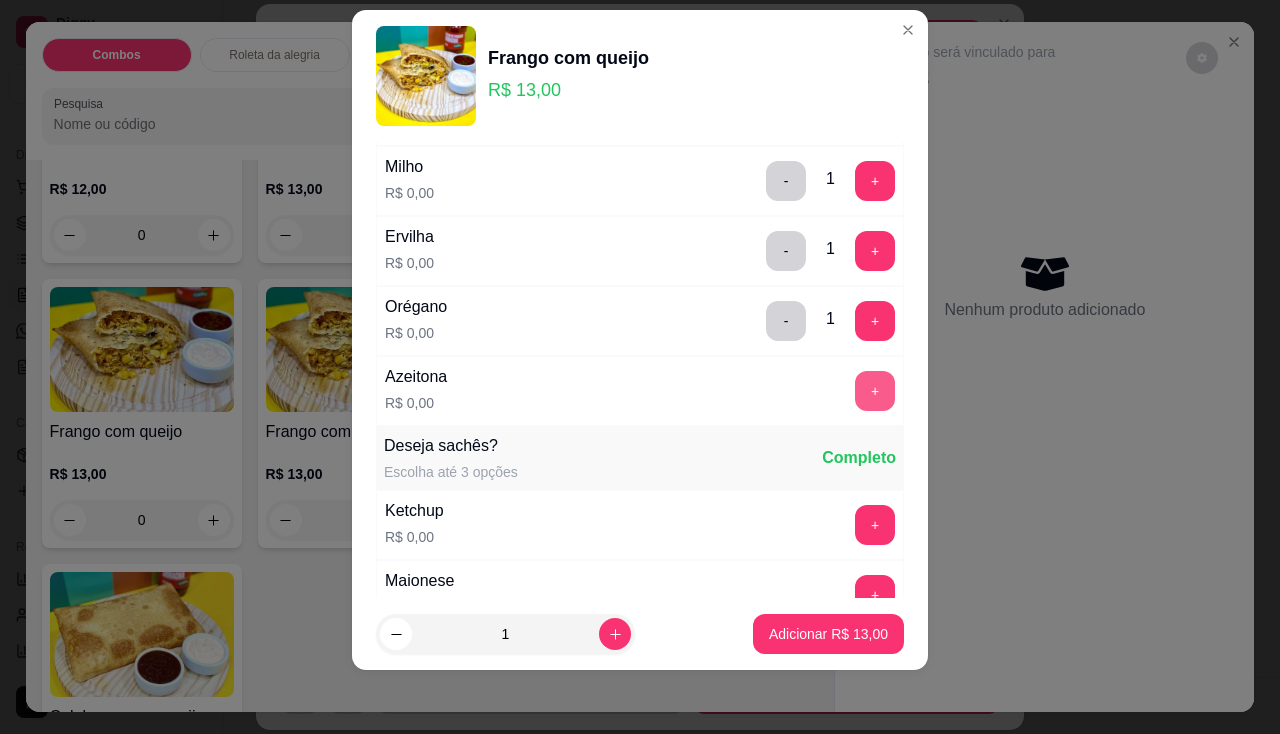 click on "+" at bounding box center [875, 391] 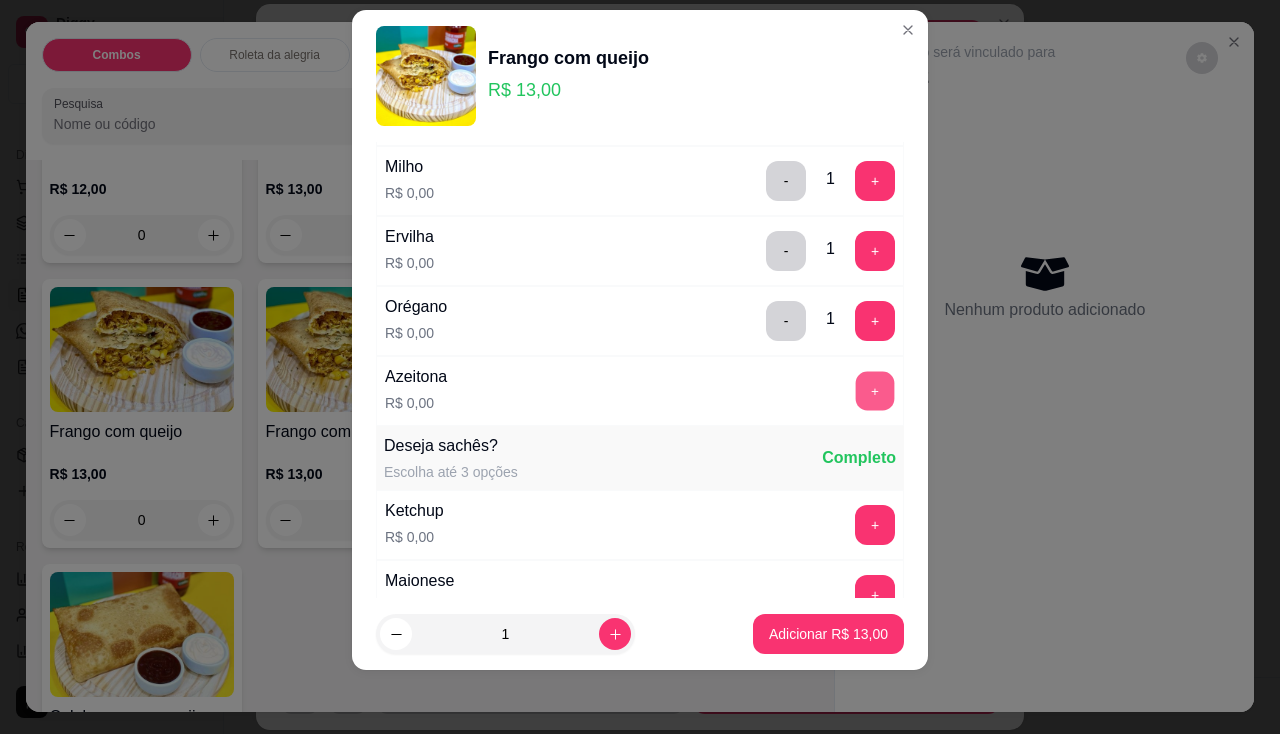click on "+" at bounding box center (875, 390) 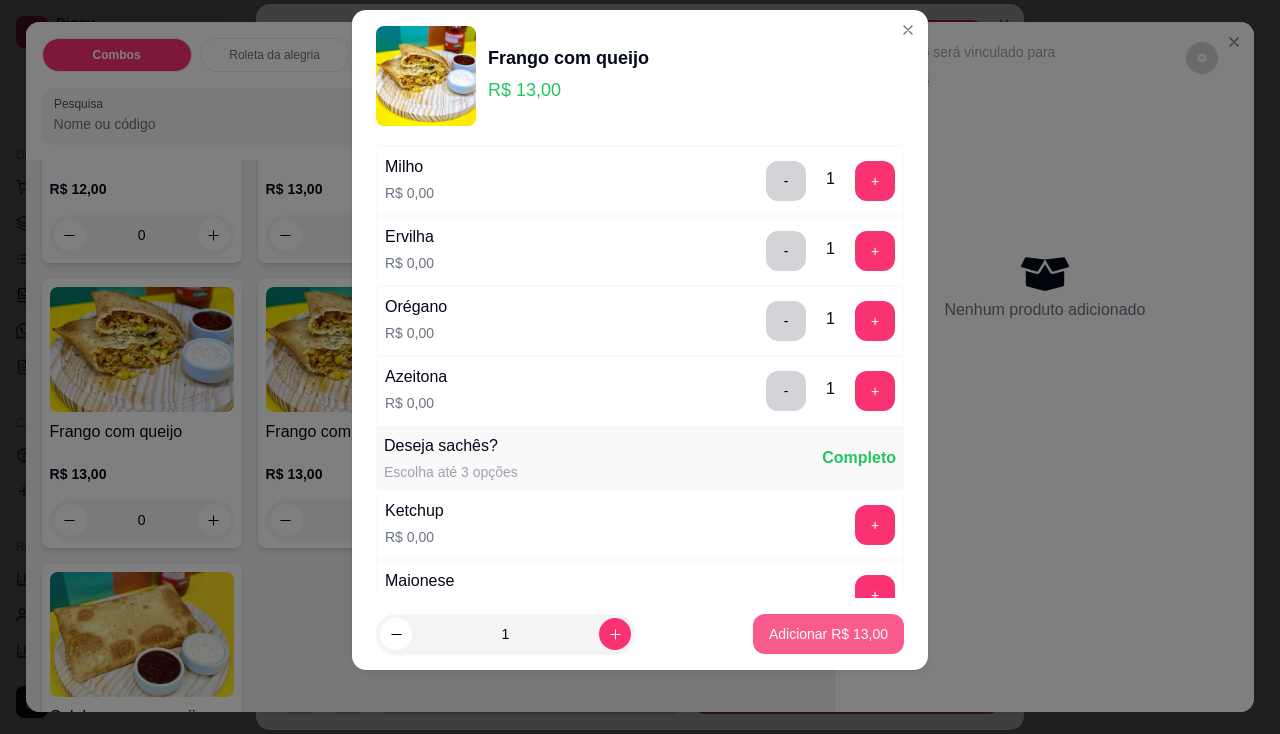 click on "Adicionar   R$ 13,00" at bounding box center [828, 634] 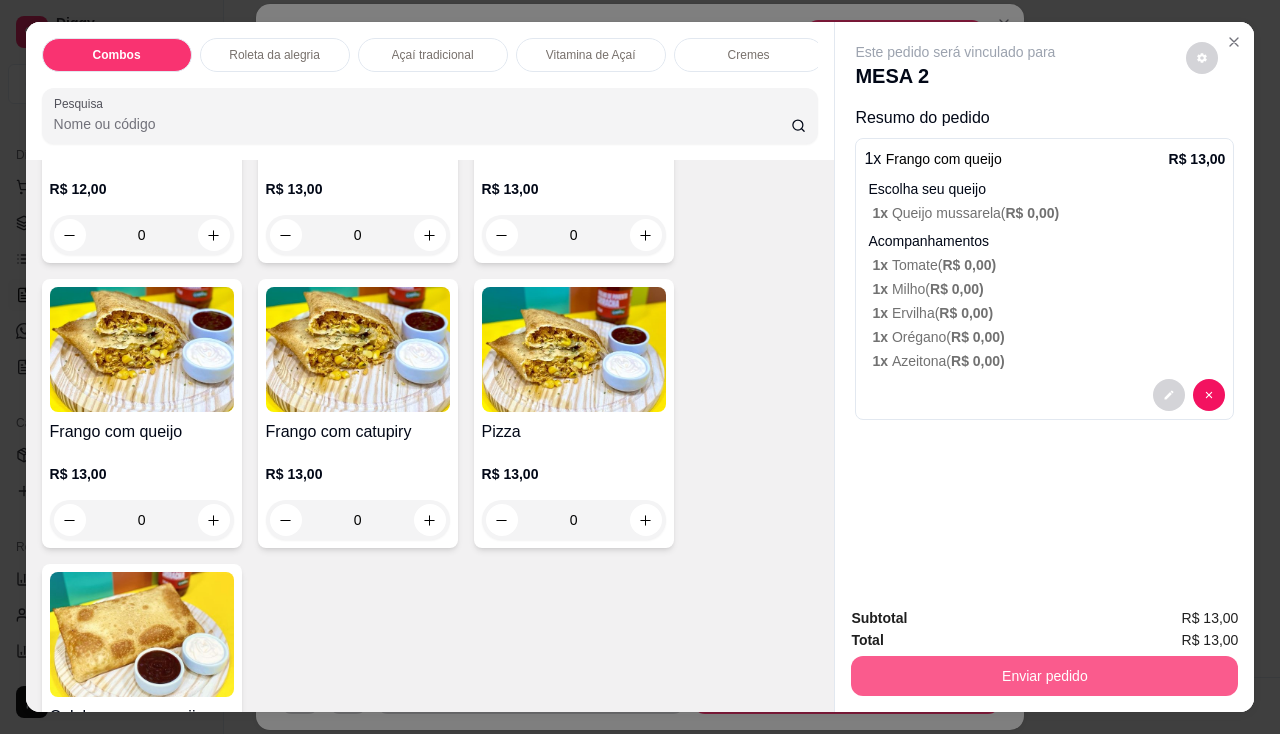 click on "Enviar pedido" at bounding box center [1044, 676] 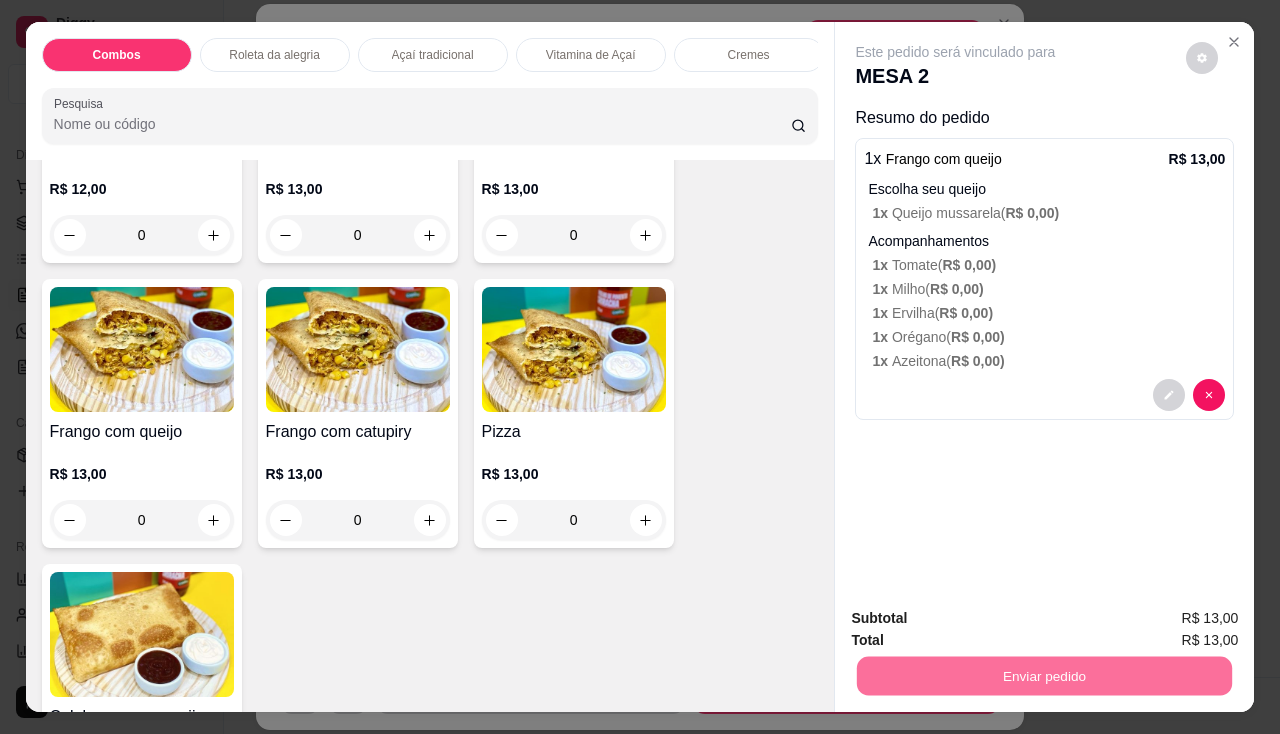 click on "Não registrar e enviar pedido" at bounding box center (979, 620) 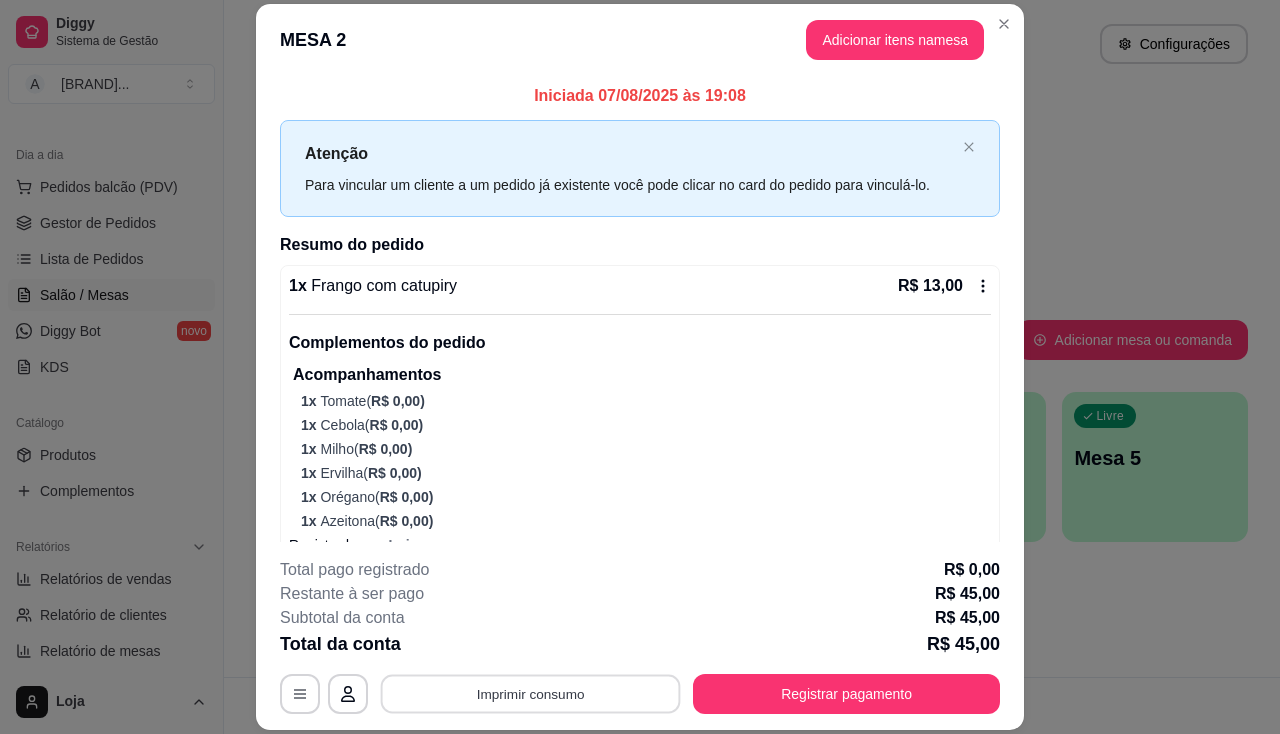 click on "Imprimir consumo" at bounding box center [531, 694] 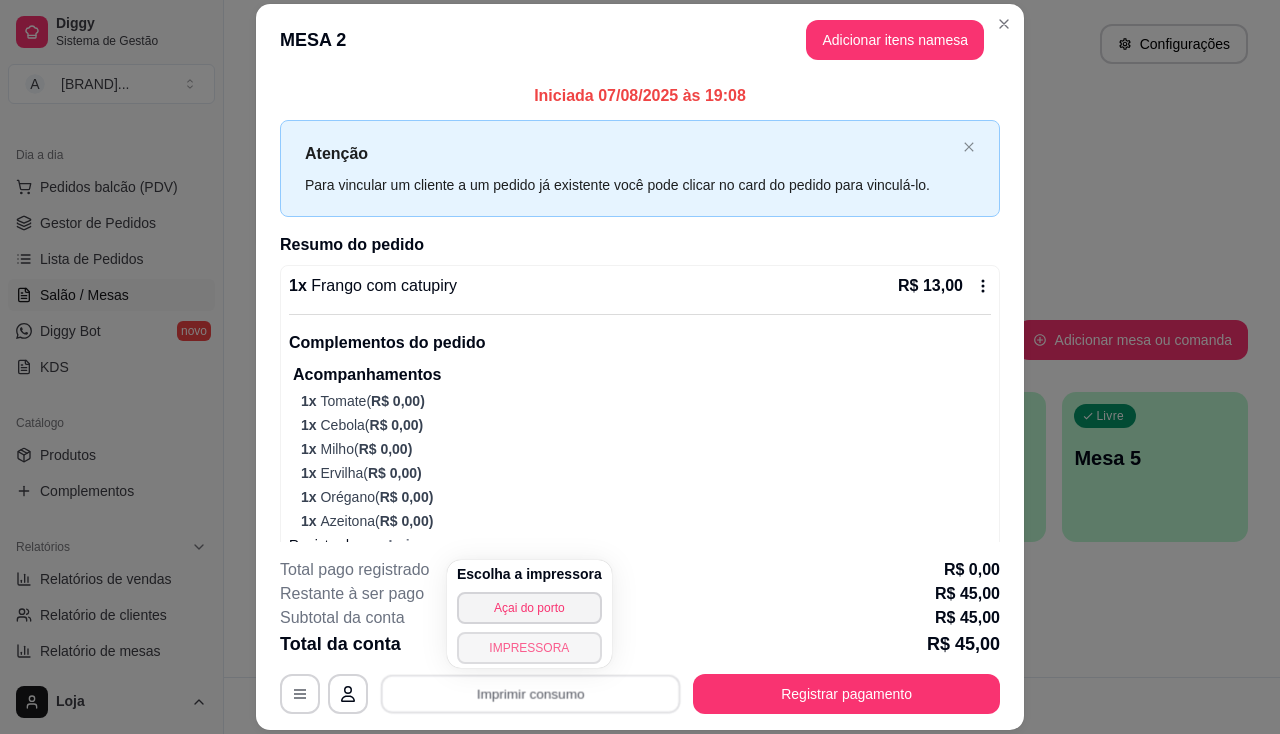 click on "IMPRESSORA" at bounding box center [529, 648] 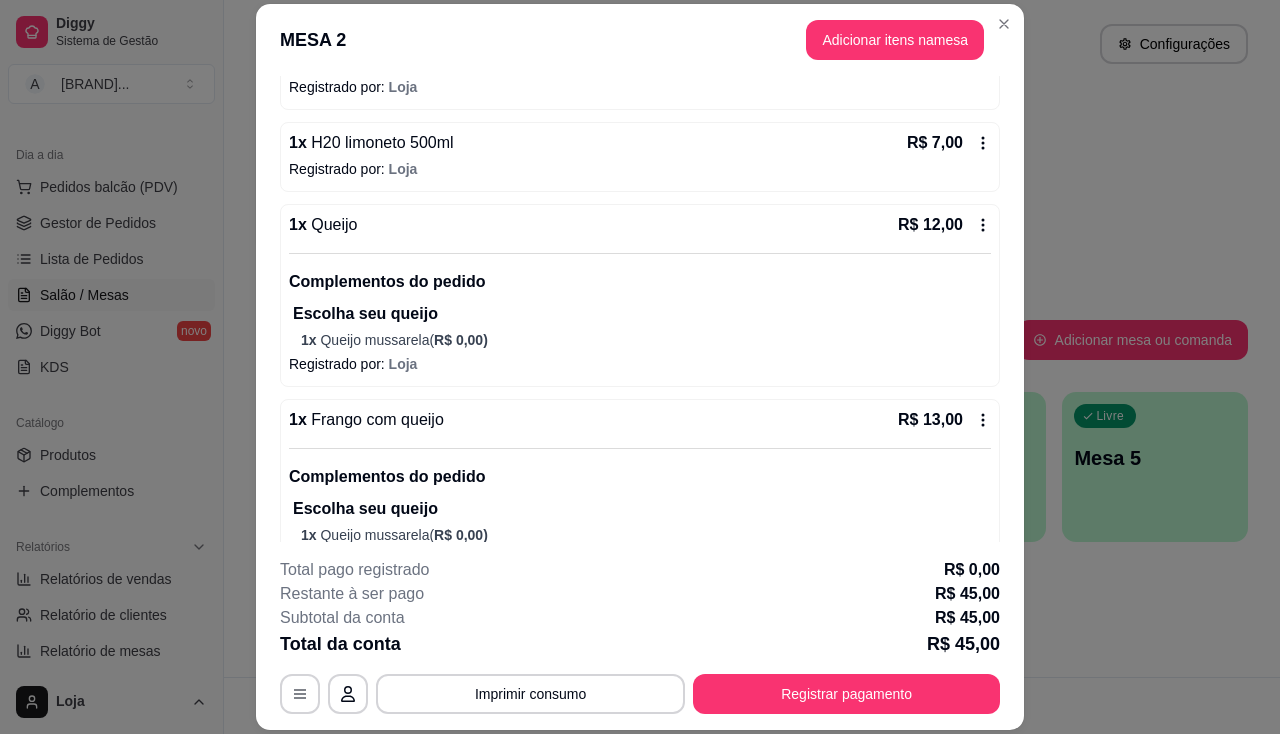 scroll, scrollTop: 657, scrollLeft: 0, axis: vertical 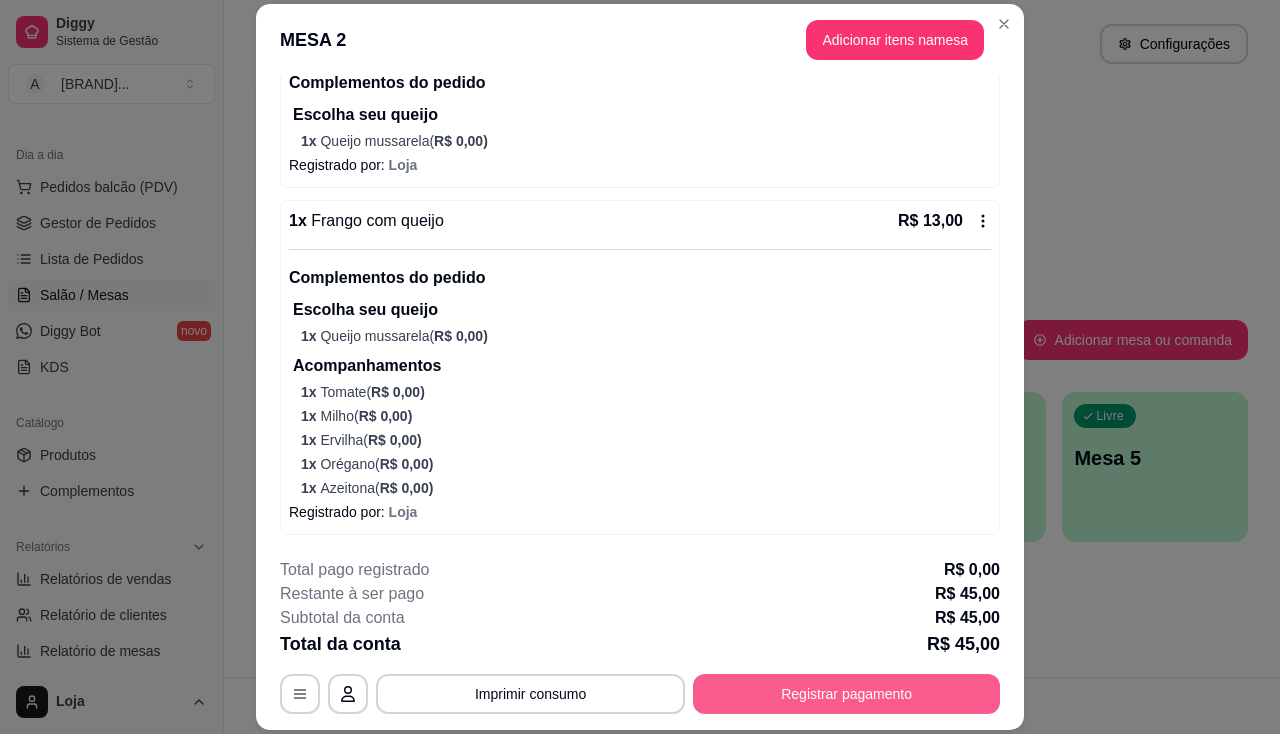 click on "Registrar pagamento" at bounding box center (846, 694) 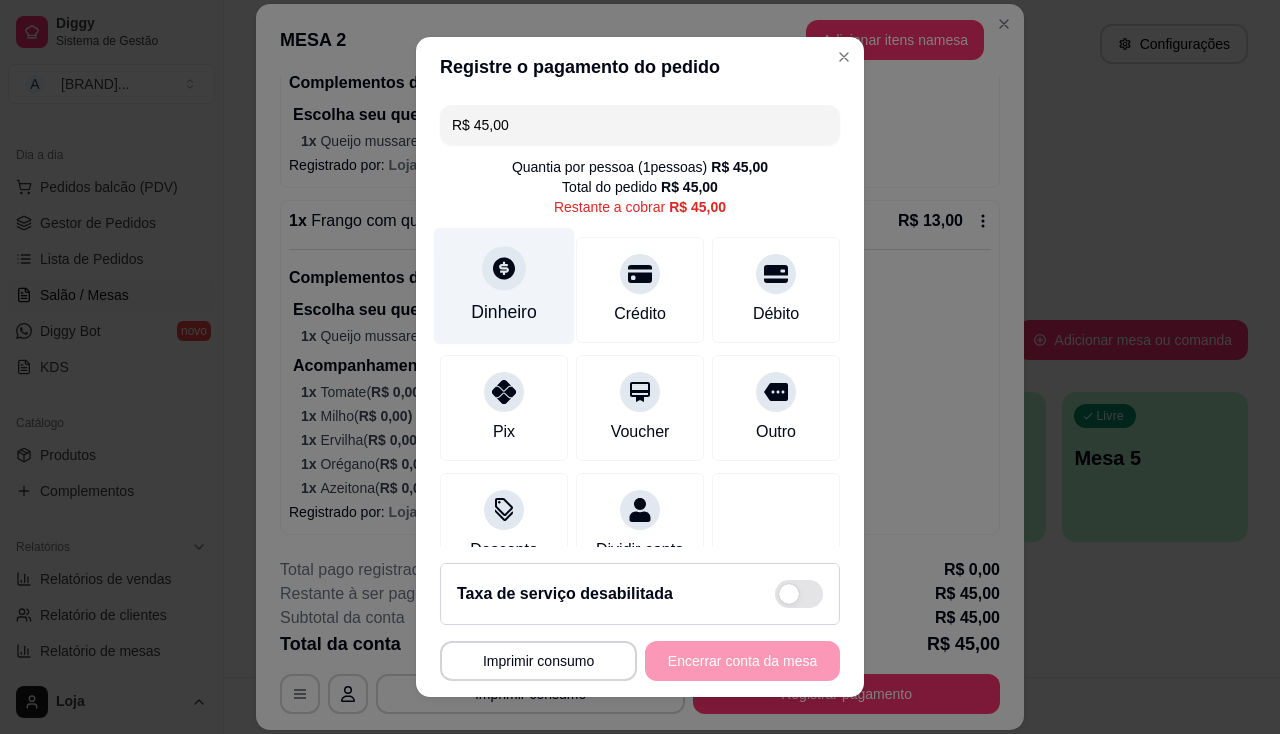 click on "Dinheiro" at bounding box center (504, 285) 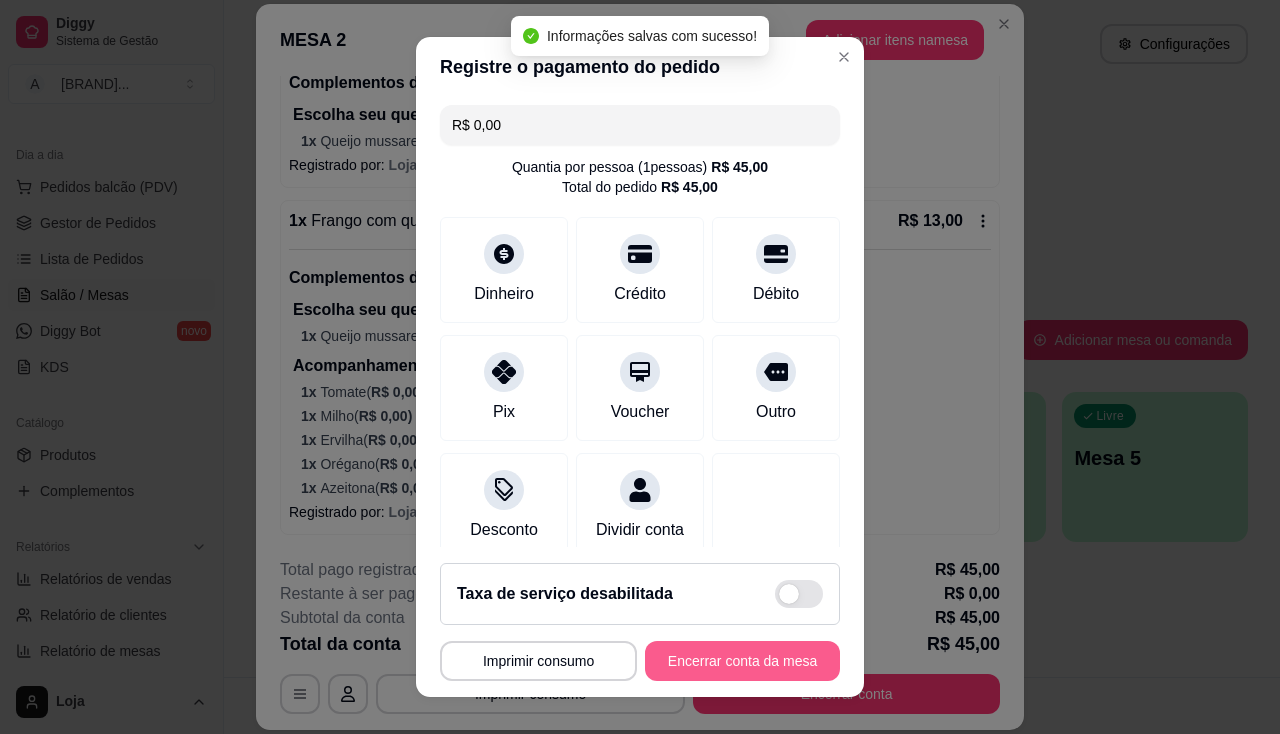 type on "R$ 0,00" 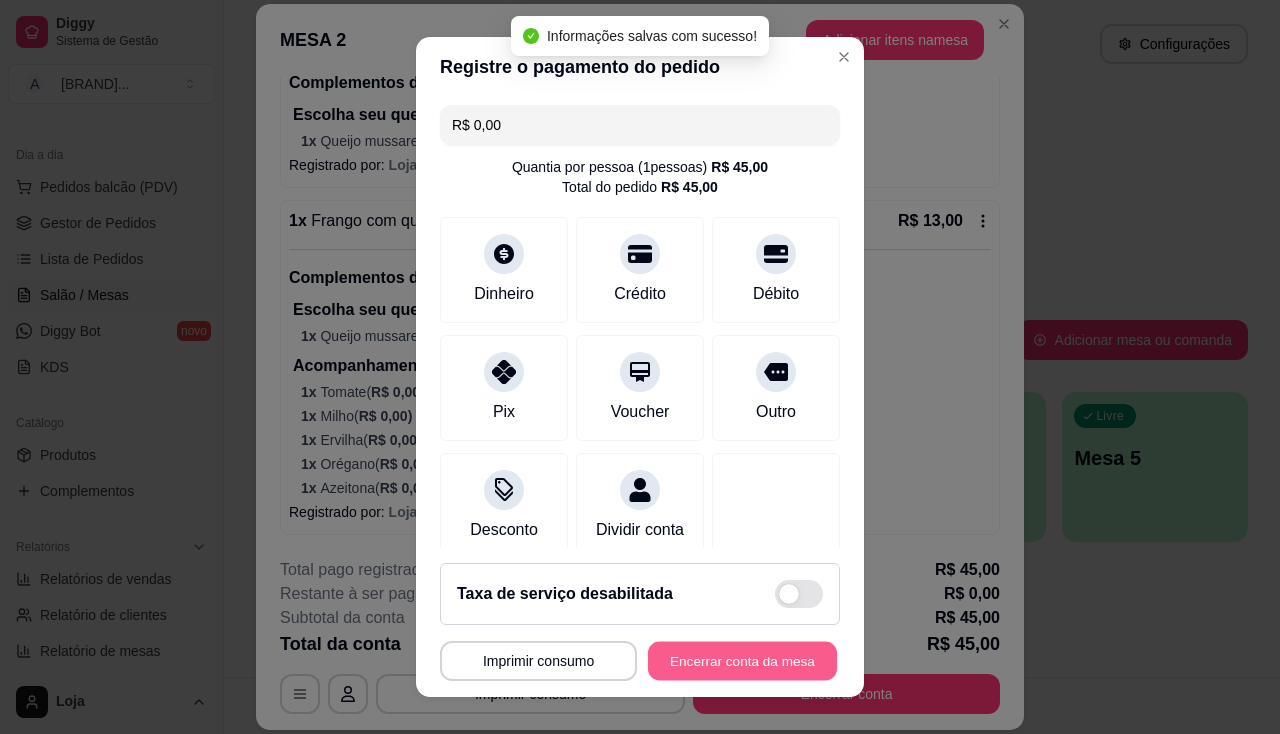 click on "Encerrar conta da mesa" at bounding box center [742, 661] 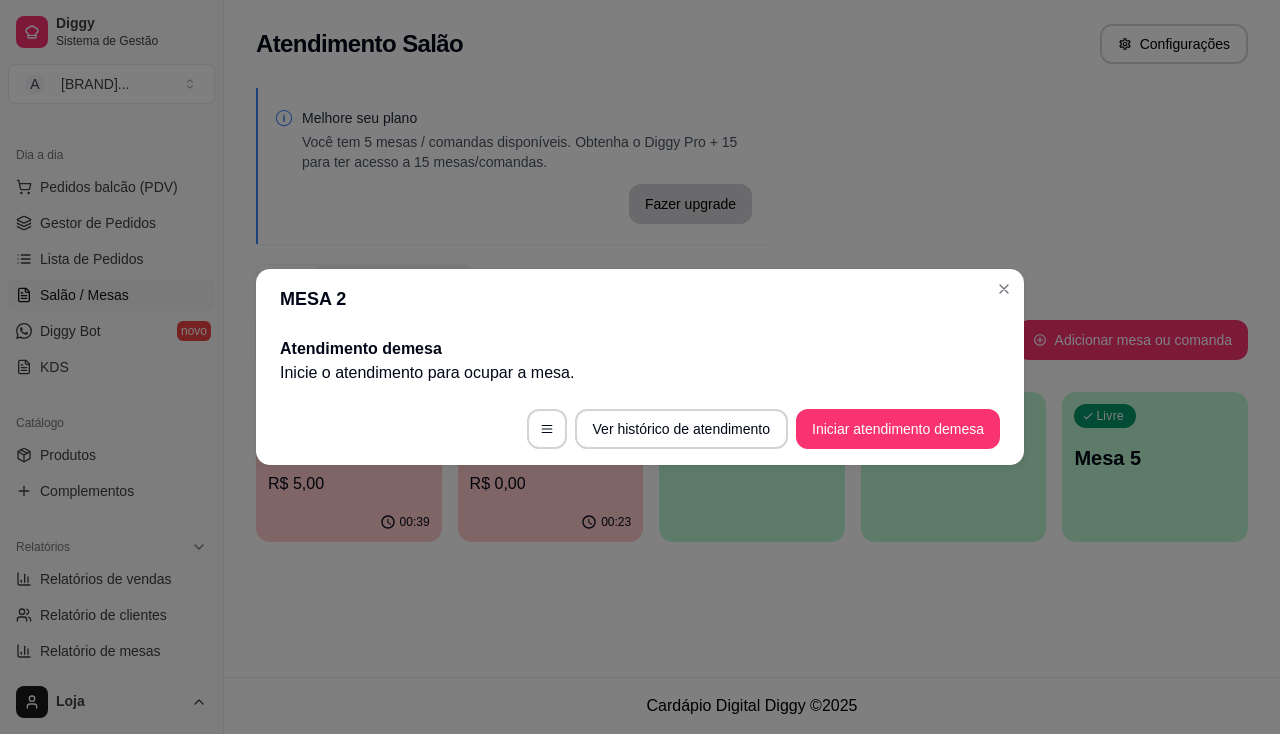 scroll, scrollTop: 0, scrollLeft: 0, axis: both 